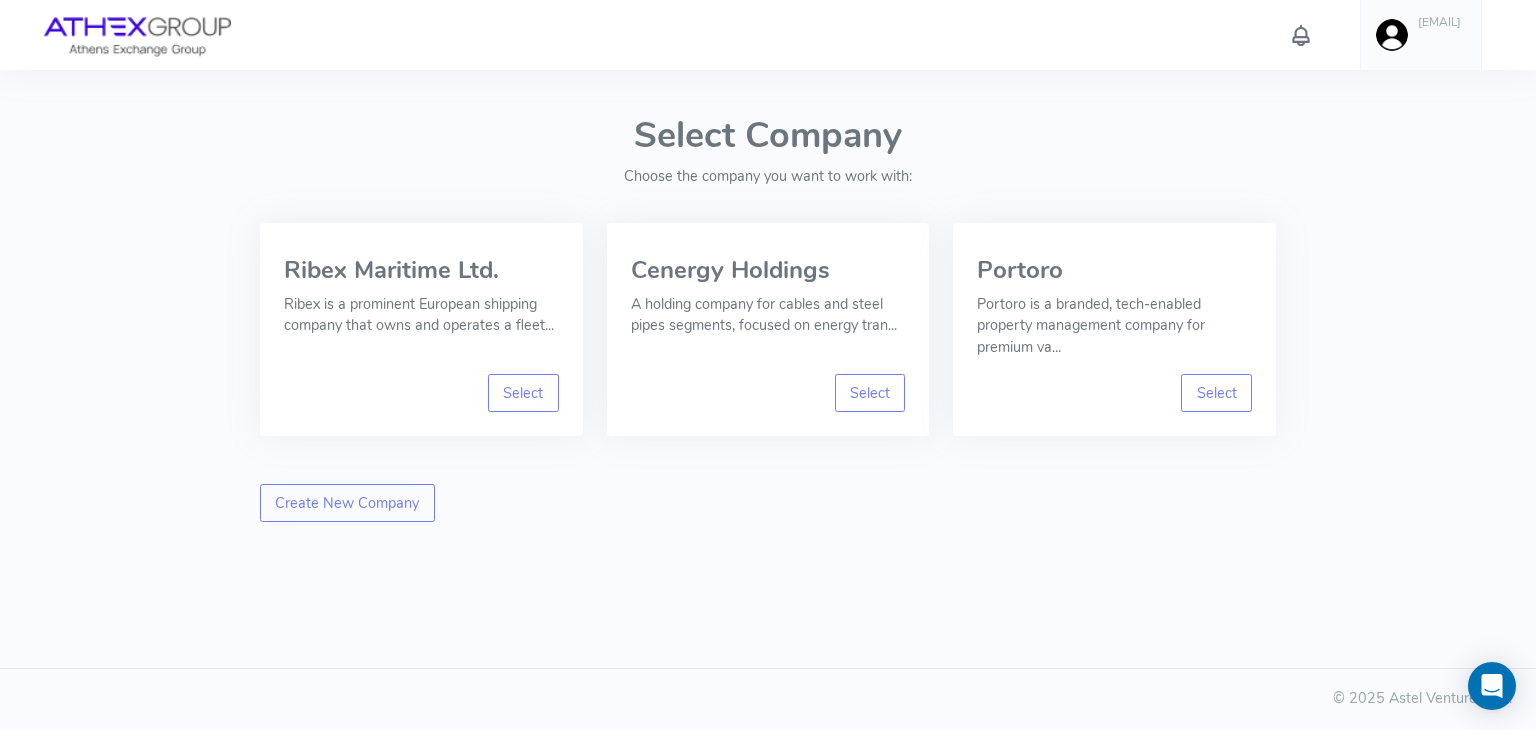 scroll, scrollTop: 0, scrollLeft: 0, axis: both 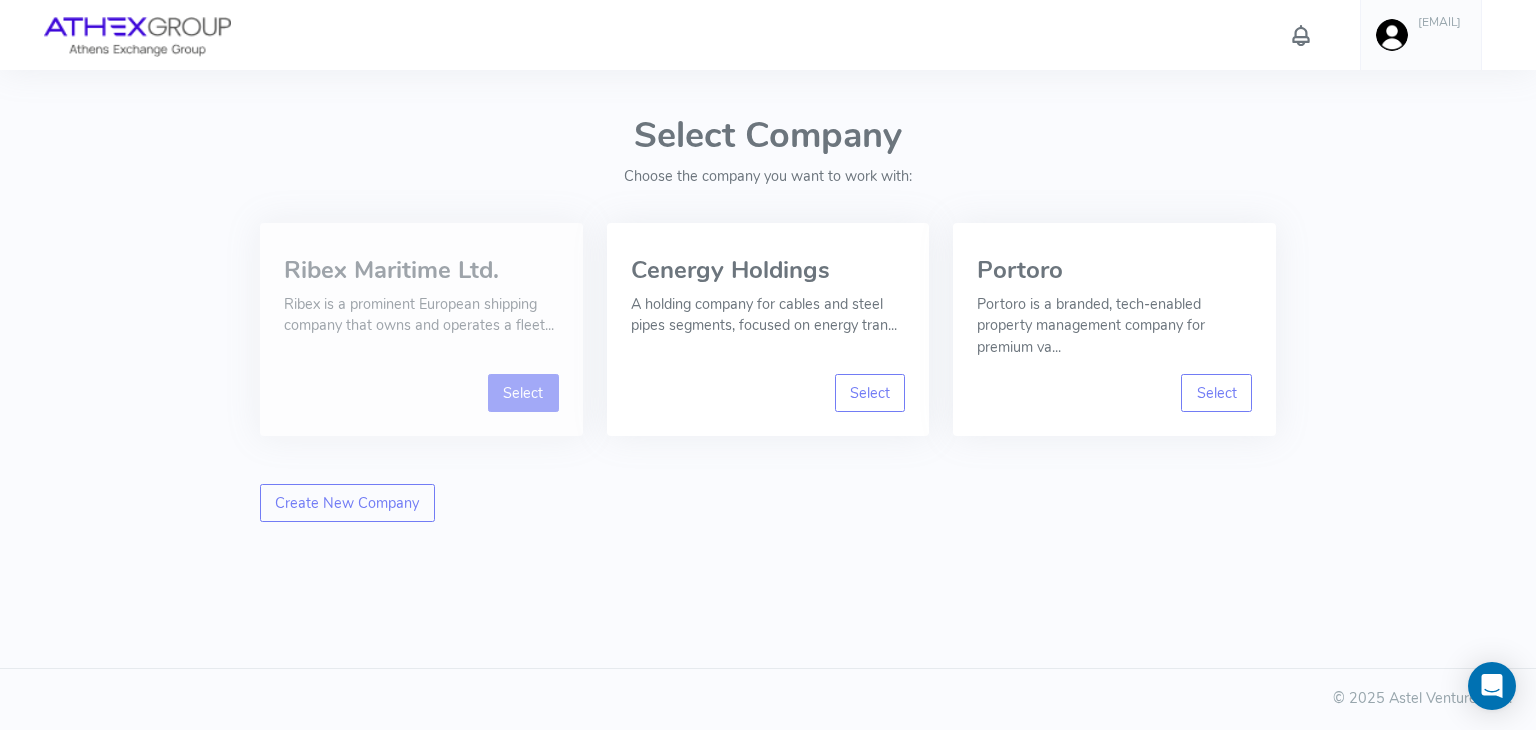 click on "Select" at bounding box center [523, 393] 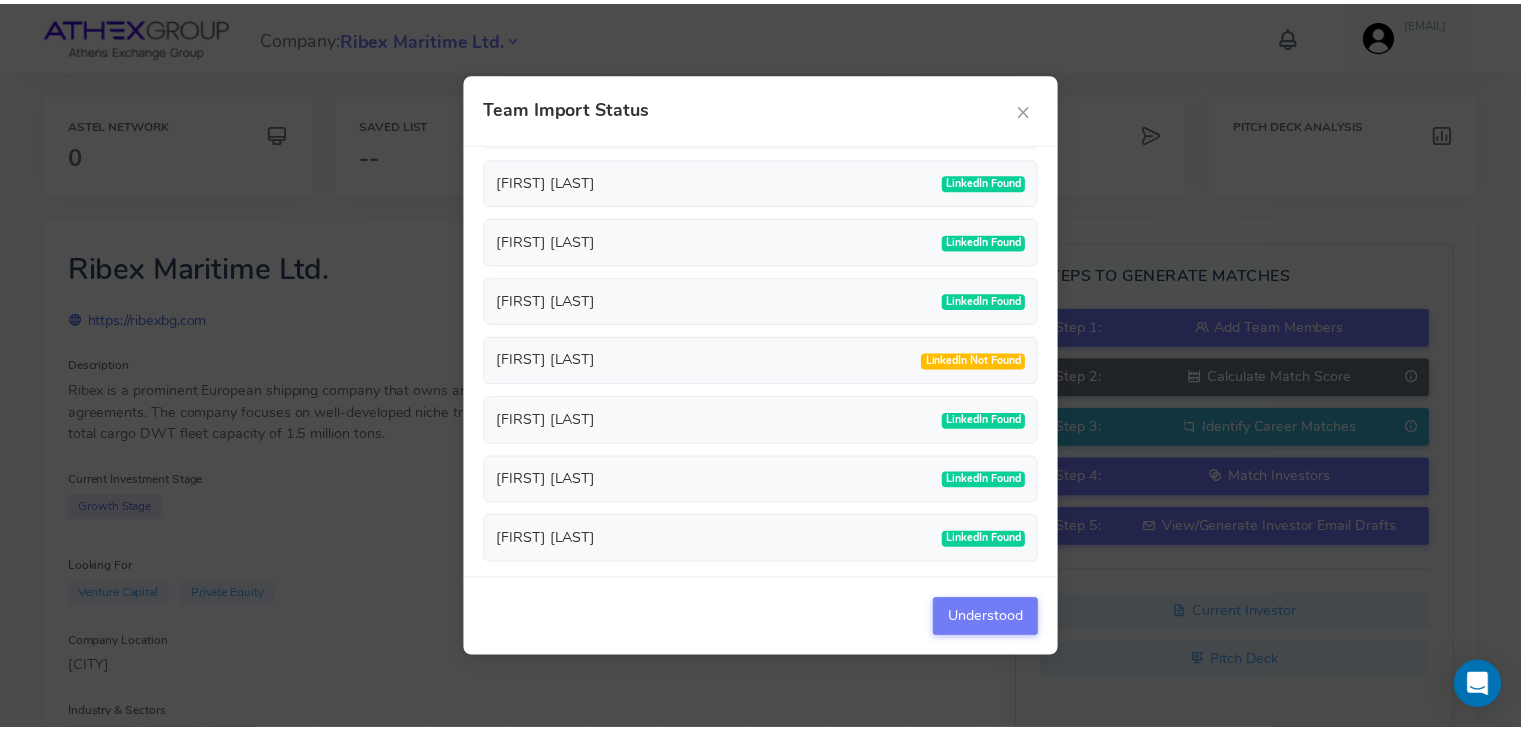 scroll, scrollTop: 291, scrollLeft: 0, axis: vertical 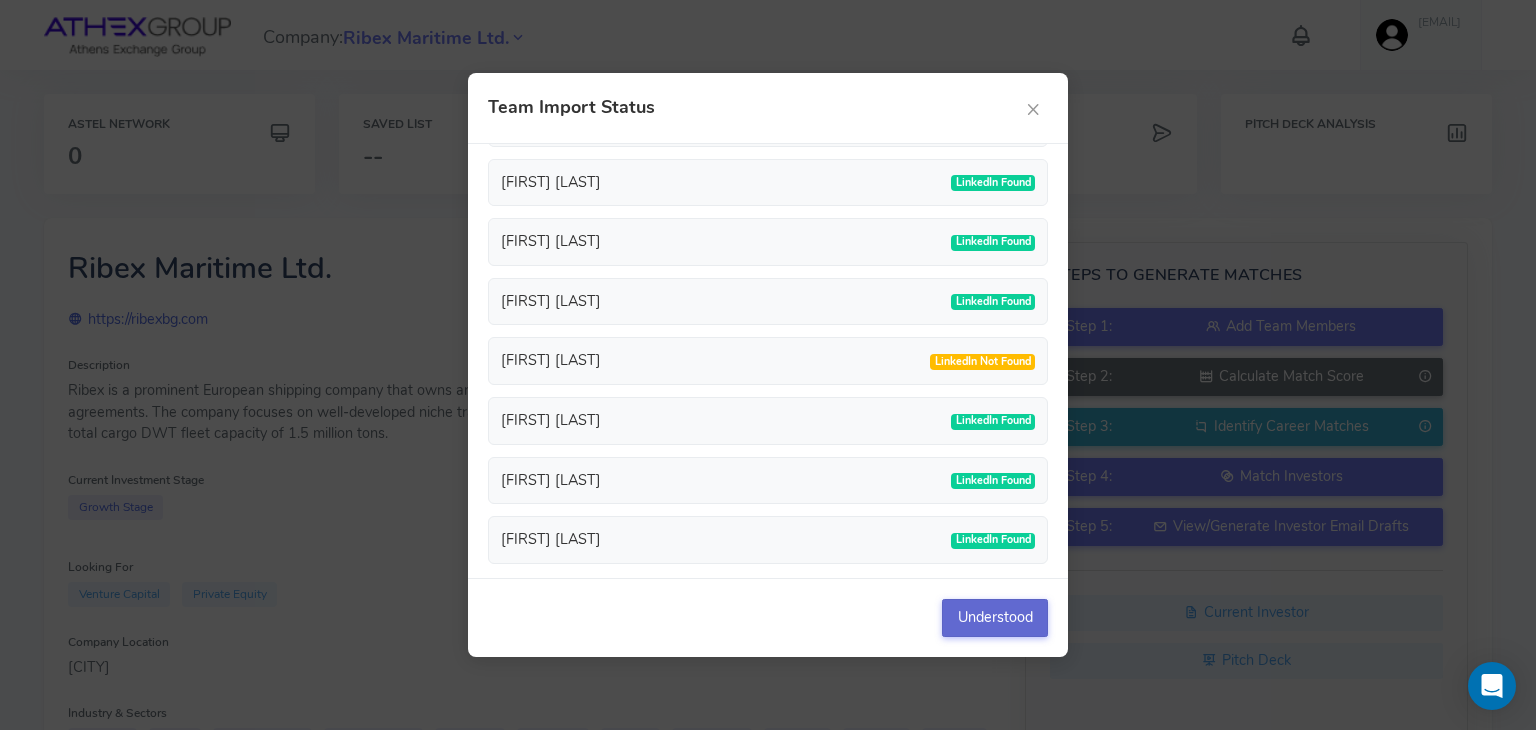 click on "Understood" at bounding box center (995, 618) 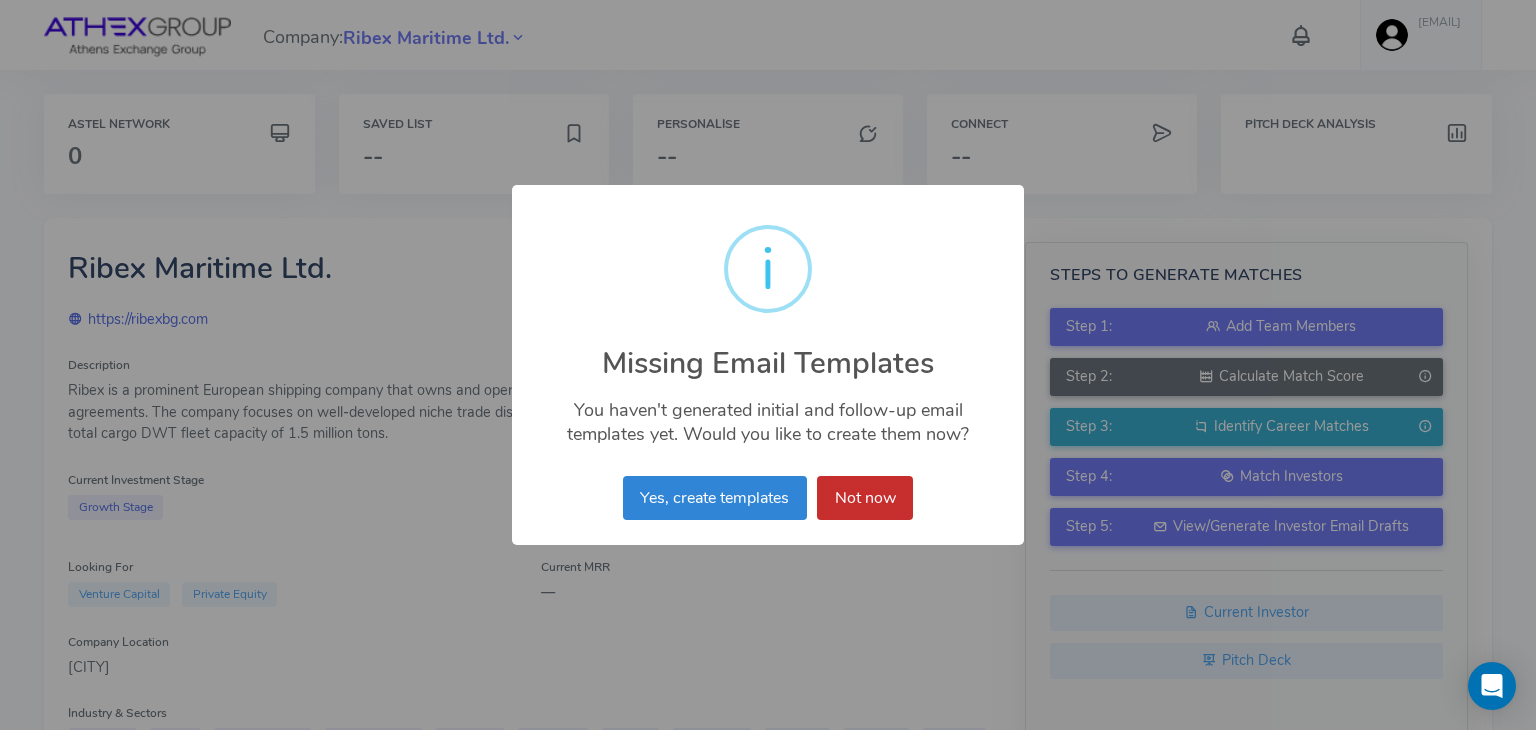 click on "Not now" at bounding box center [865, 498] 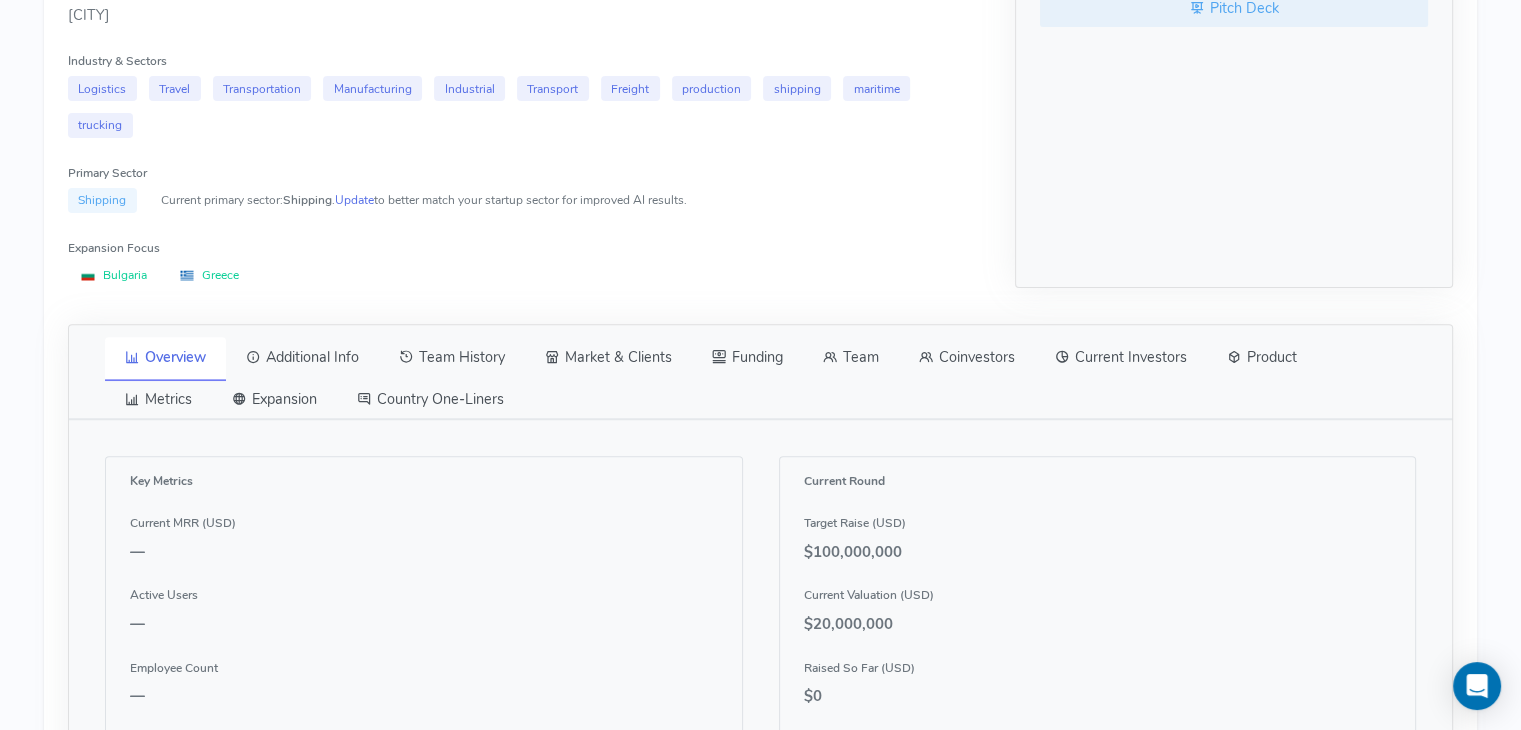 scroll, scrollTop: 652, scrollLeft: 0, axis: vertical 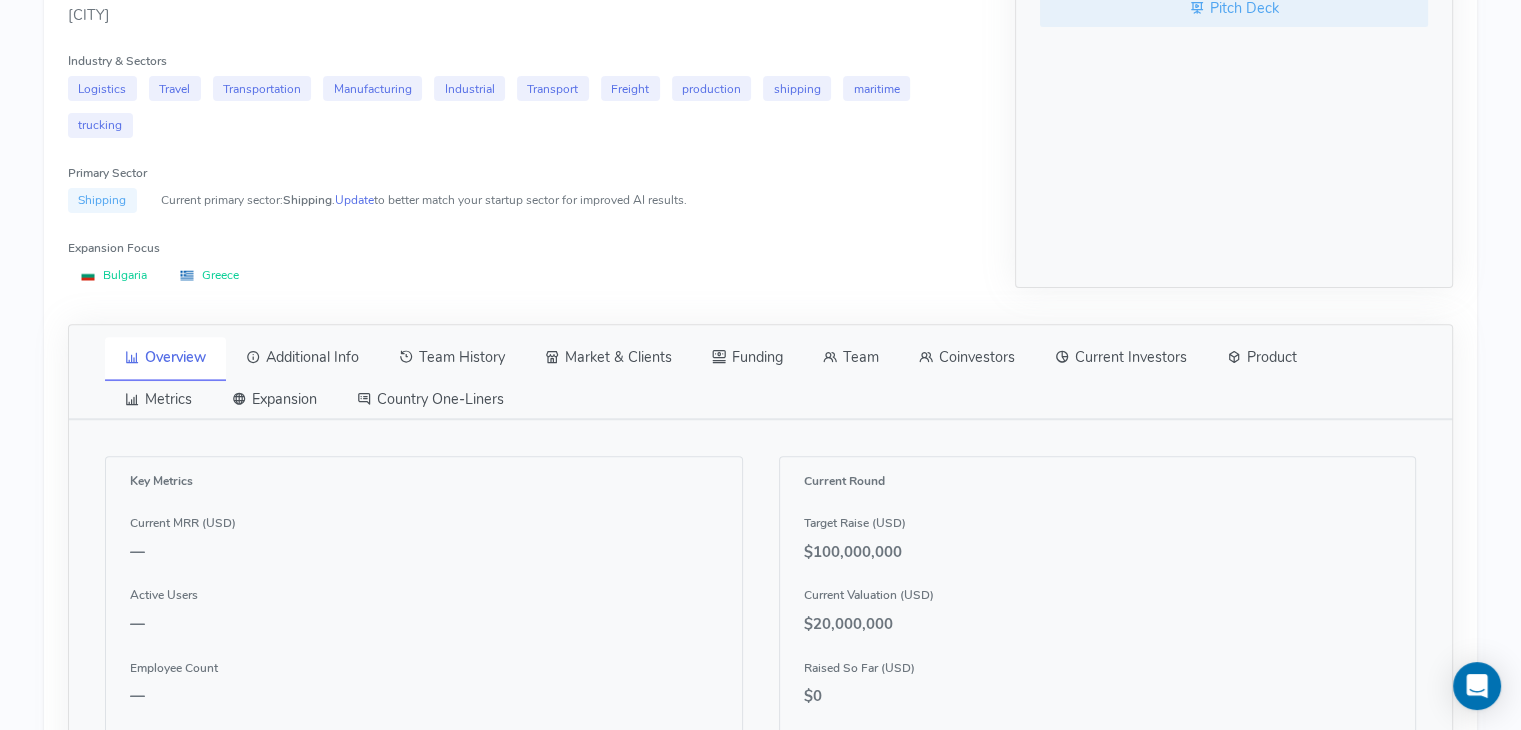 click on "Team" at bounding box center (851, 358) 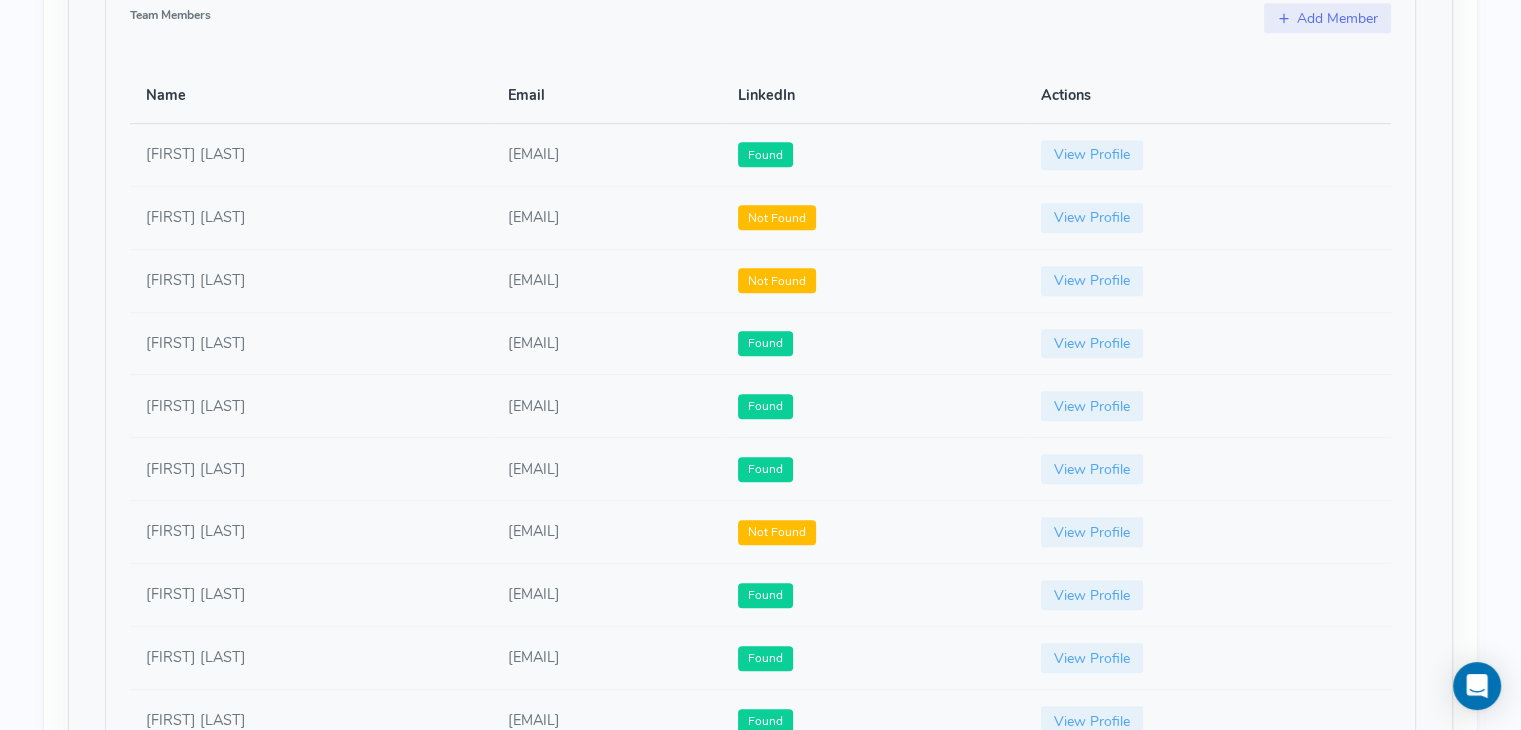 scroll, scrollTop: 1128, scrollLeft: 0, axis: vertical 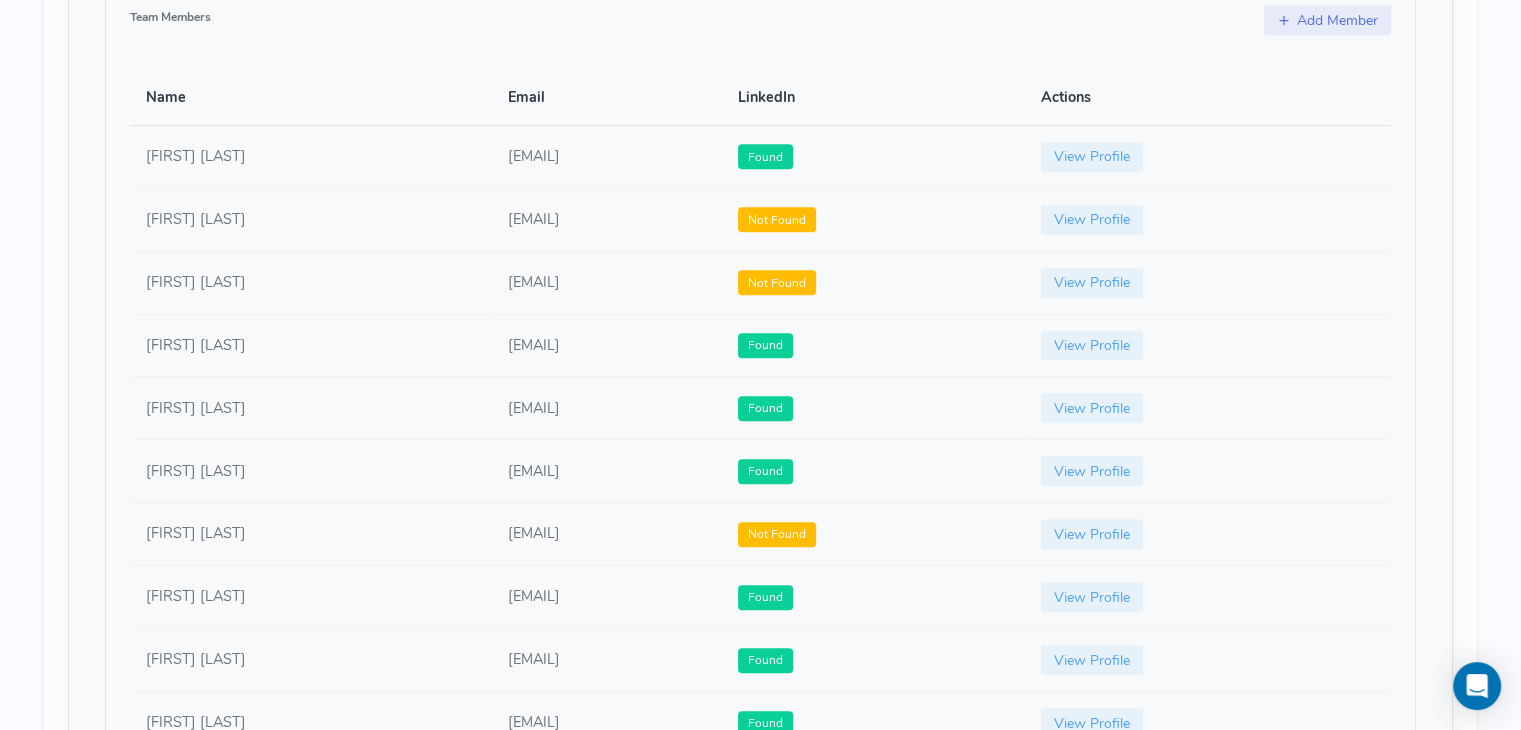 click on "[FIRST] [LAST]" at bounding box center [311, 282] 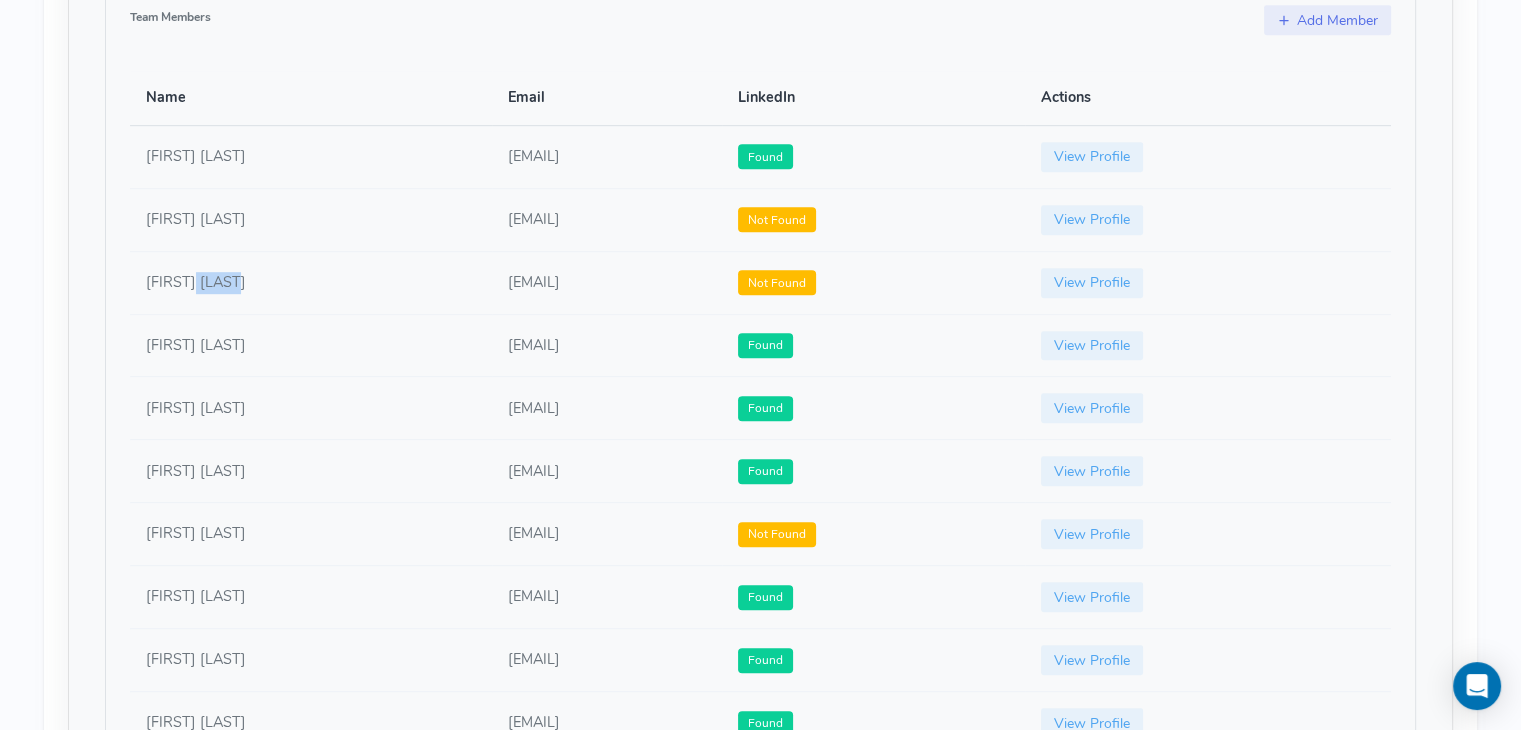 click on "[FIRST] [LAST]" at bounding box center [311, 282] 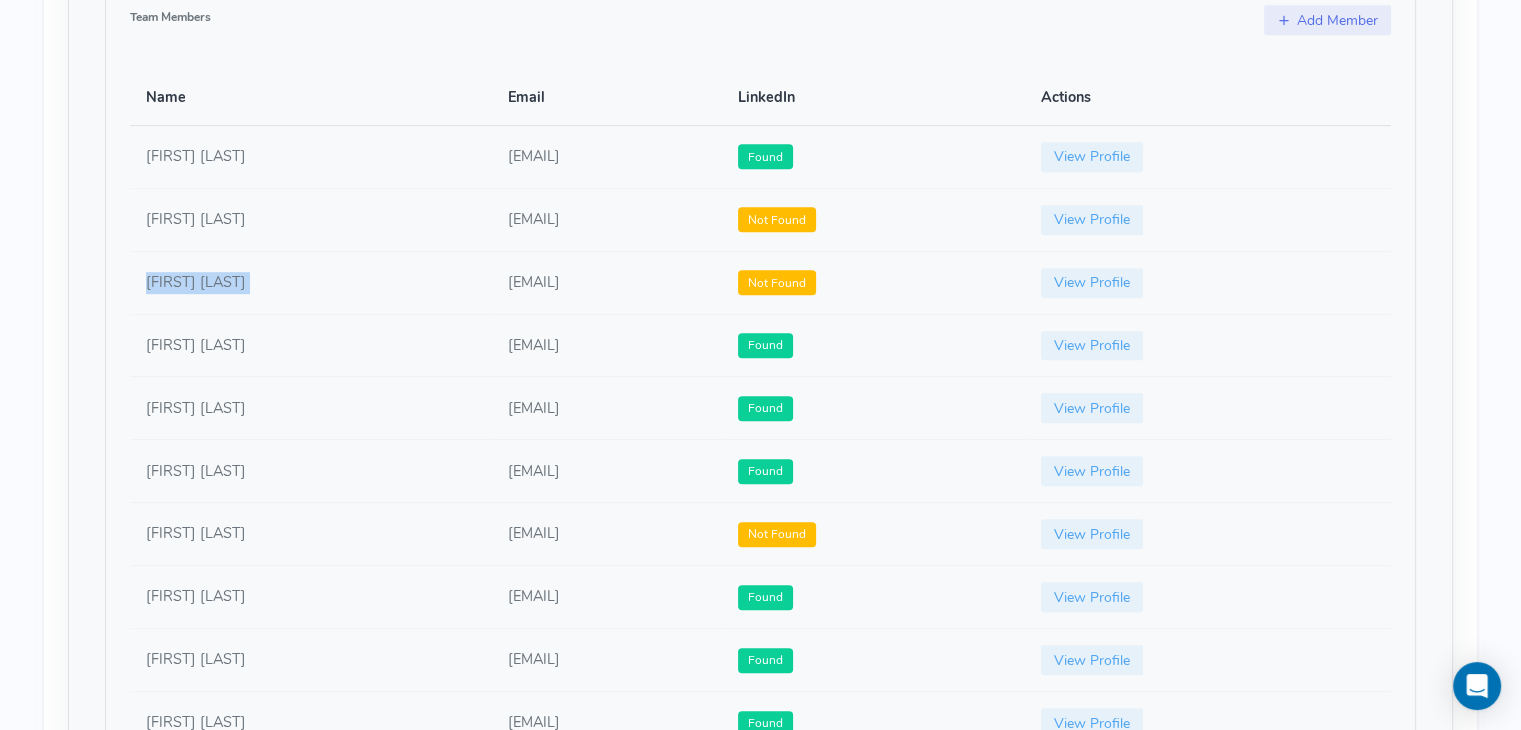 click on "[FIRST] [LAST]" at bounding box center [311, 282] 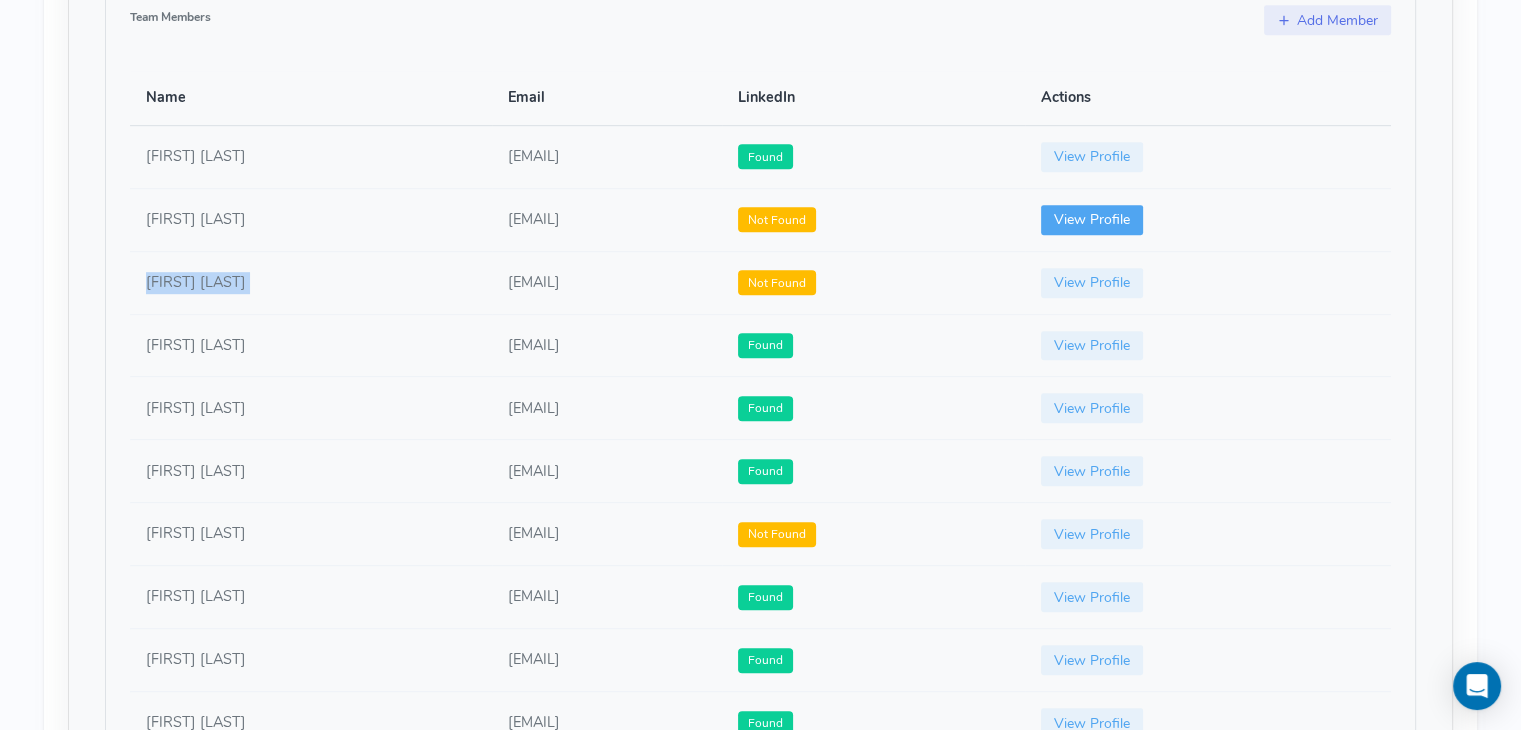 click on "View Profile" at bounding box center [1092, 220] 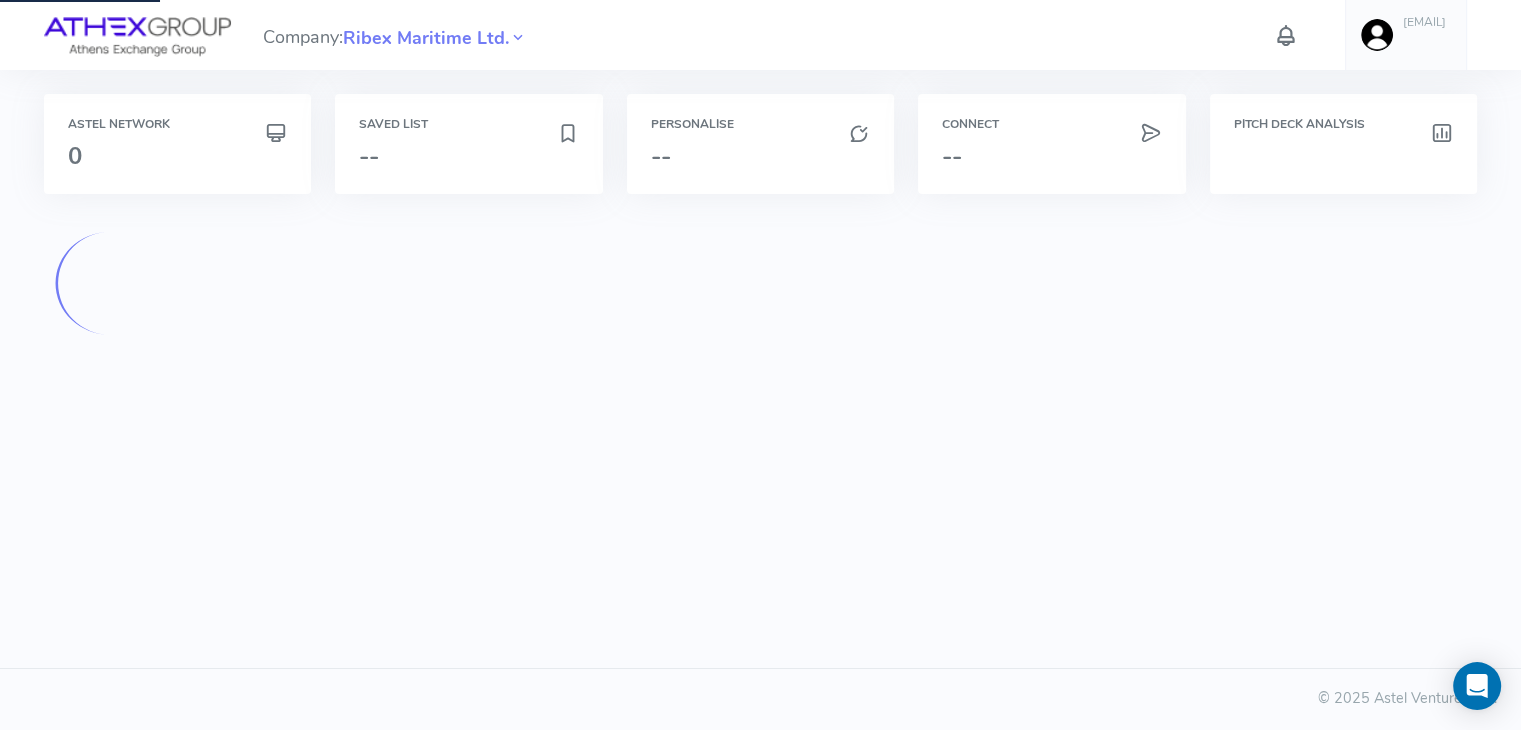 scroll, scrollTop: 0, scrollLeft: 0, axis: both 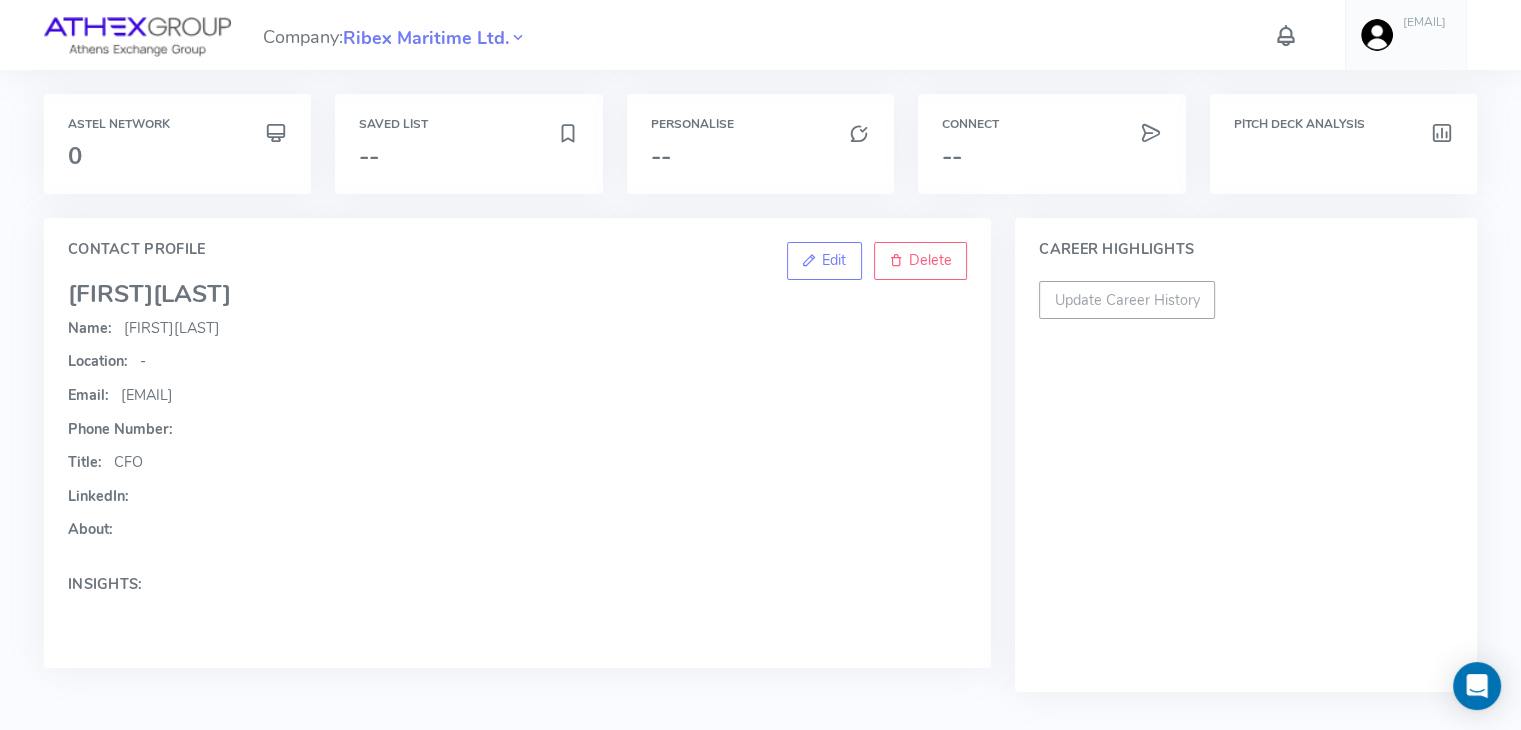 drag, startPoint x: 248, startPoint y: 327, endPoint x: 127, endPoint y: 326, distance: 121.004135 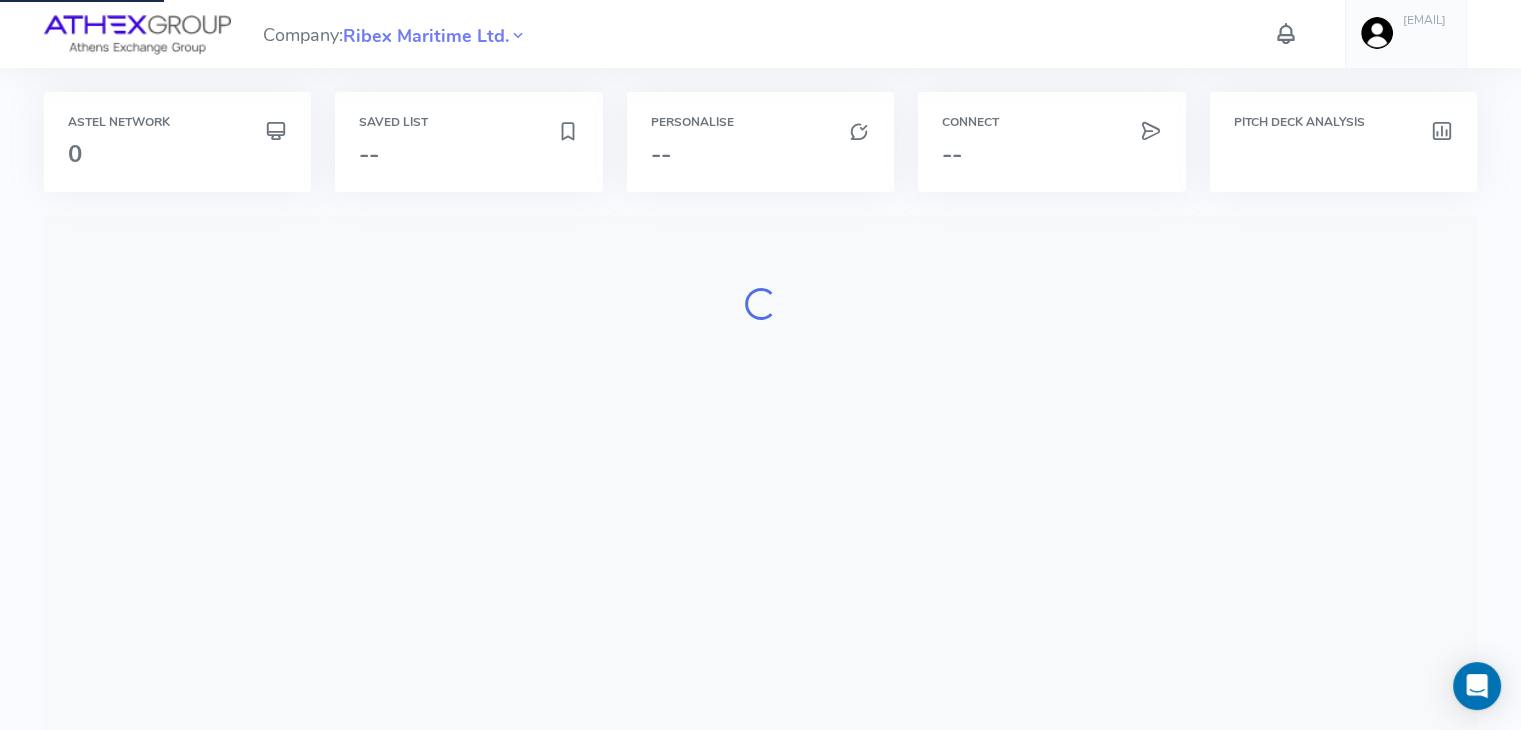 scroll, scrollTop: 0, scrollLeft: 0, axis: both 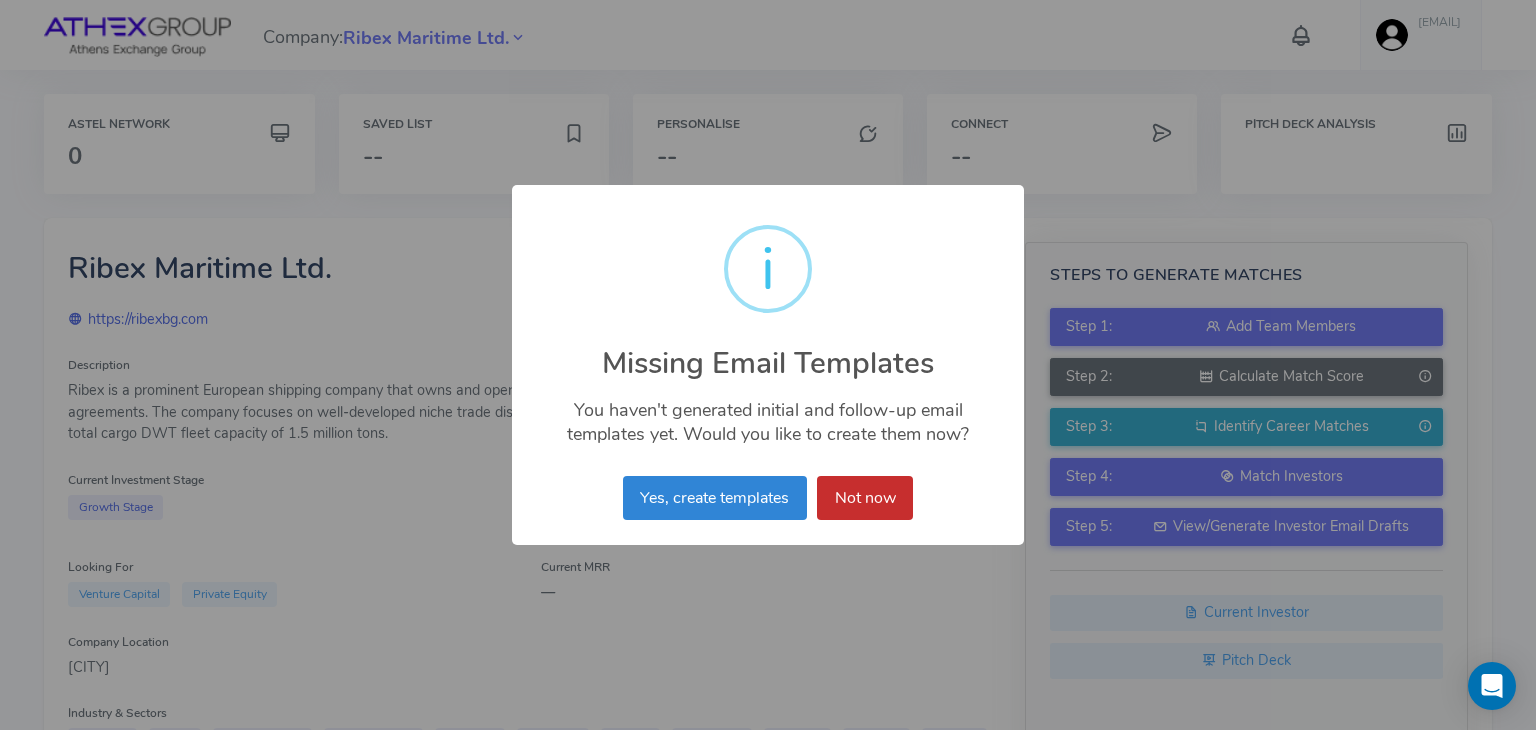 click on "Not now" at bounding box center [865, 498] 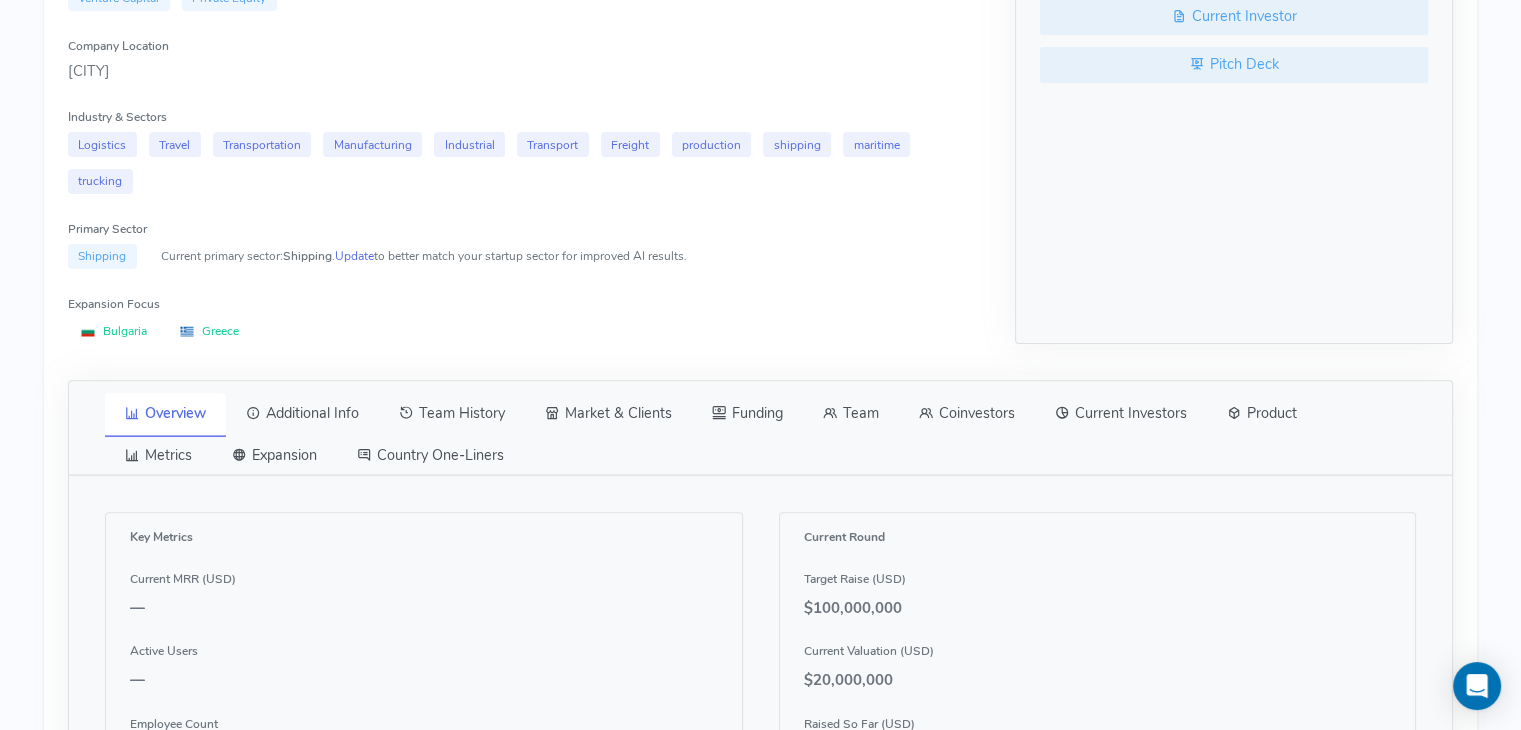 scroll, scrollTop: 580, scrollLeft: 0, axis: vertical 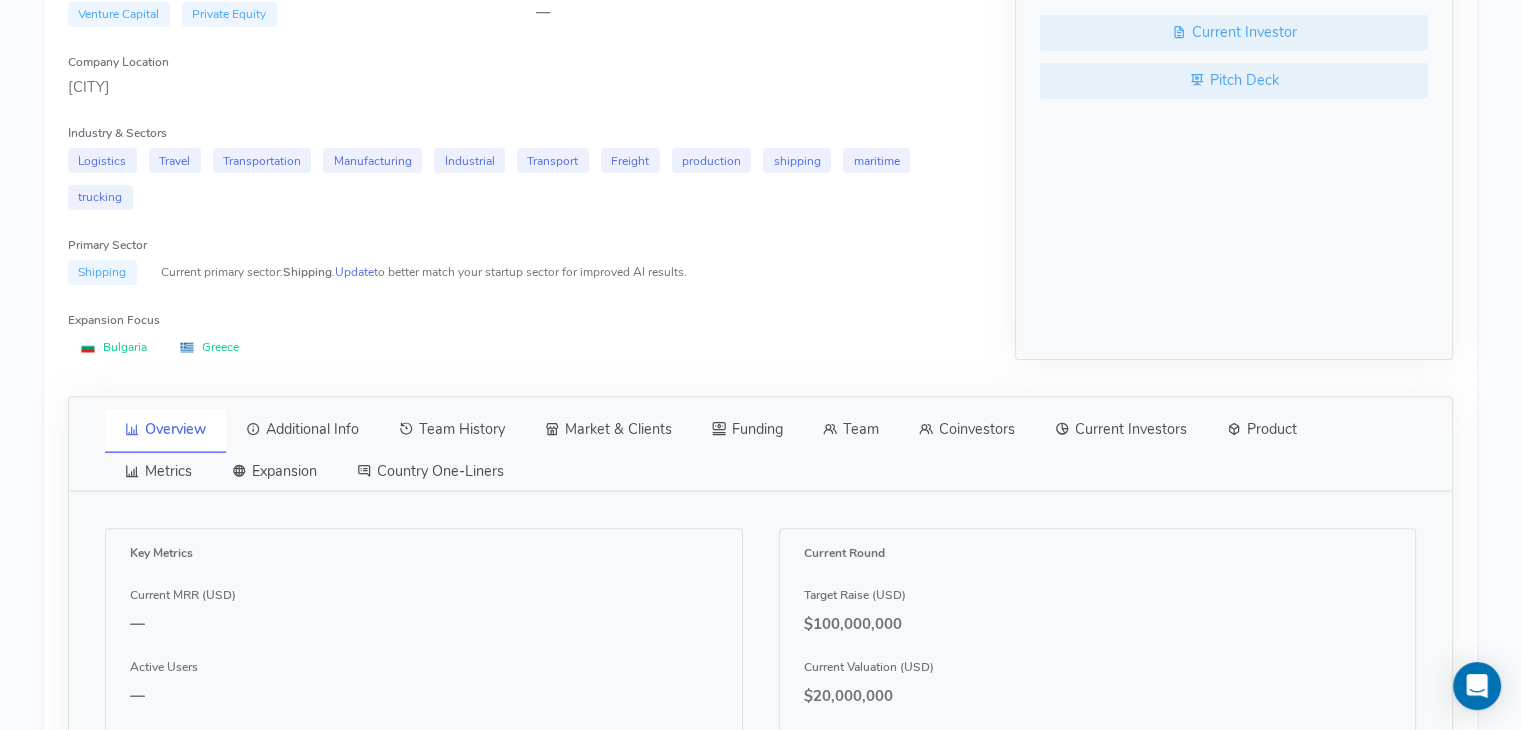 click on "Team" at bounding box center [851, 430] 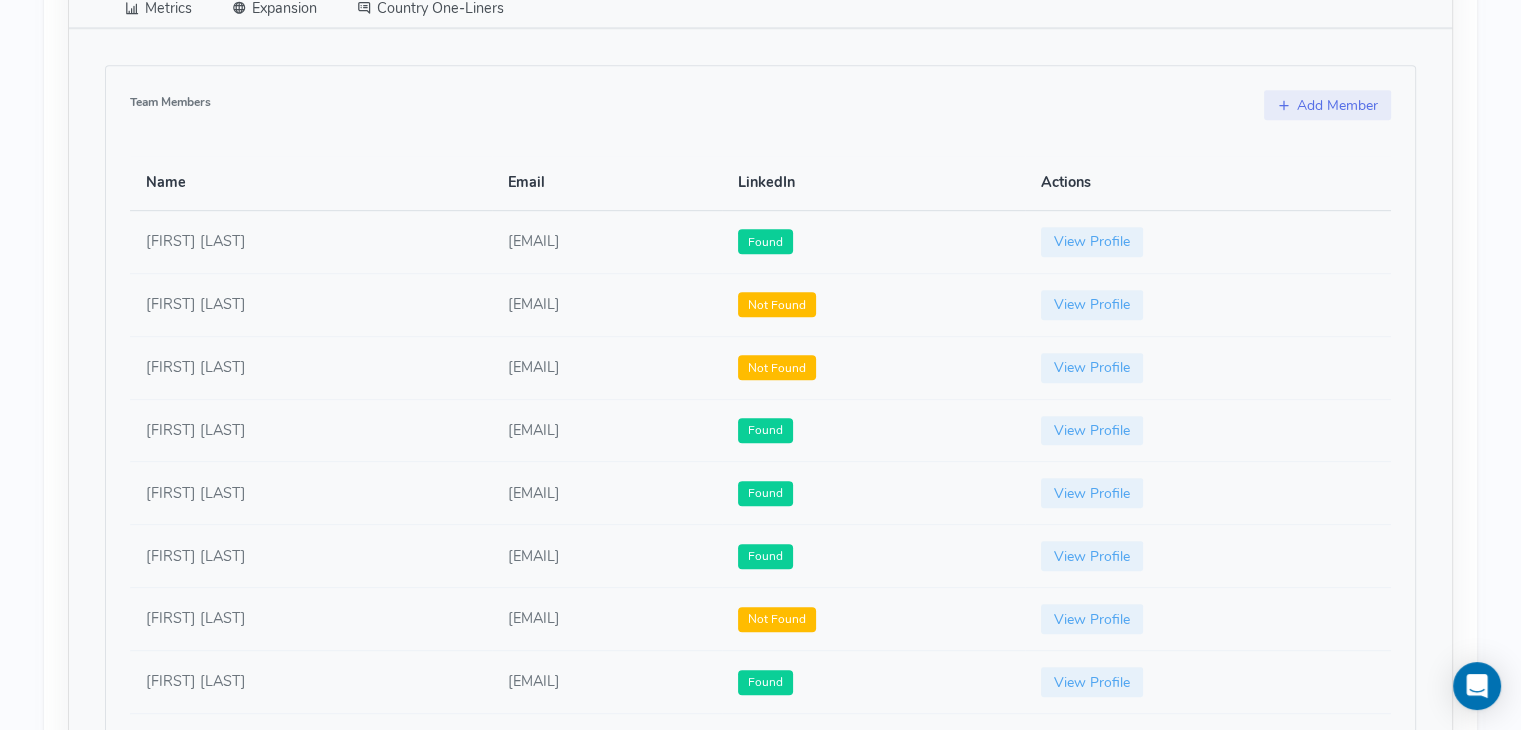 scroll, scrollTop: 1042, scrollLeft: 0, axis: vertical 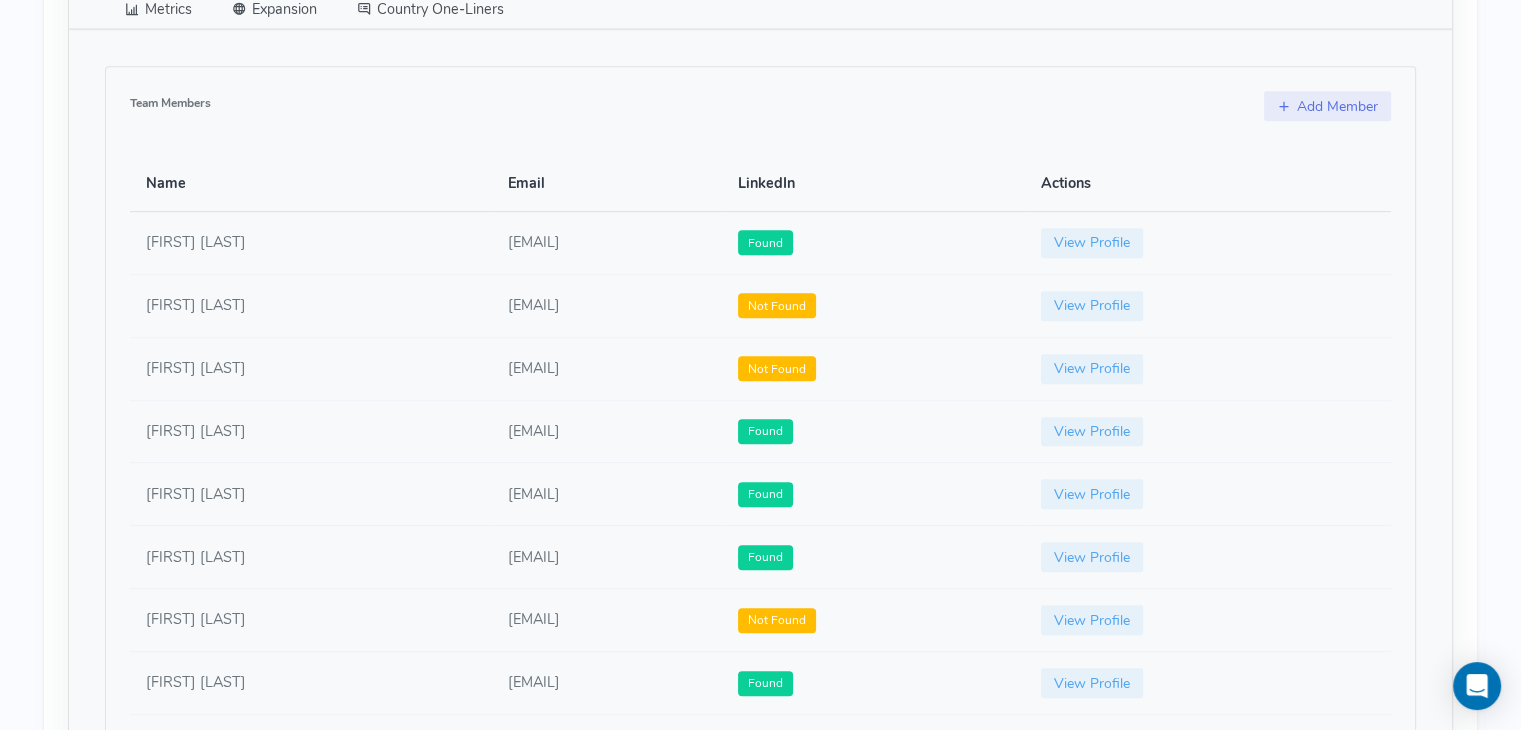 click on "[EMAIL]" at bounding box center [607, 368] 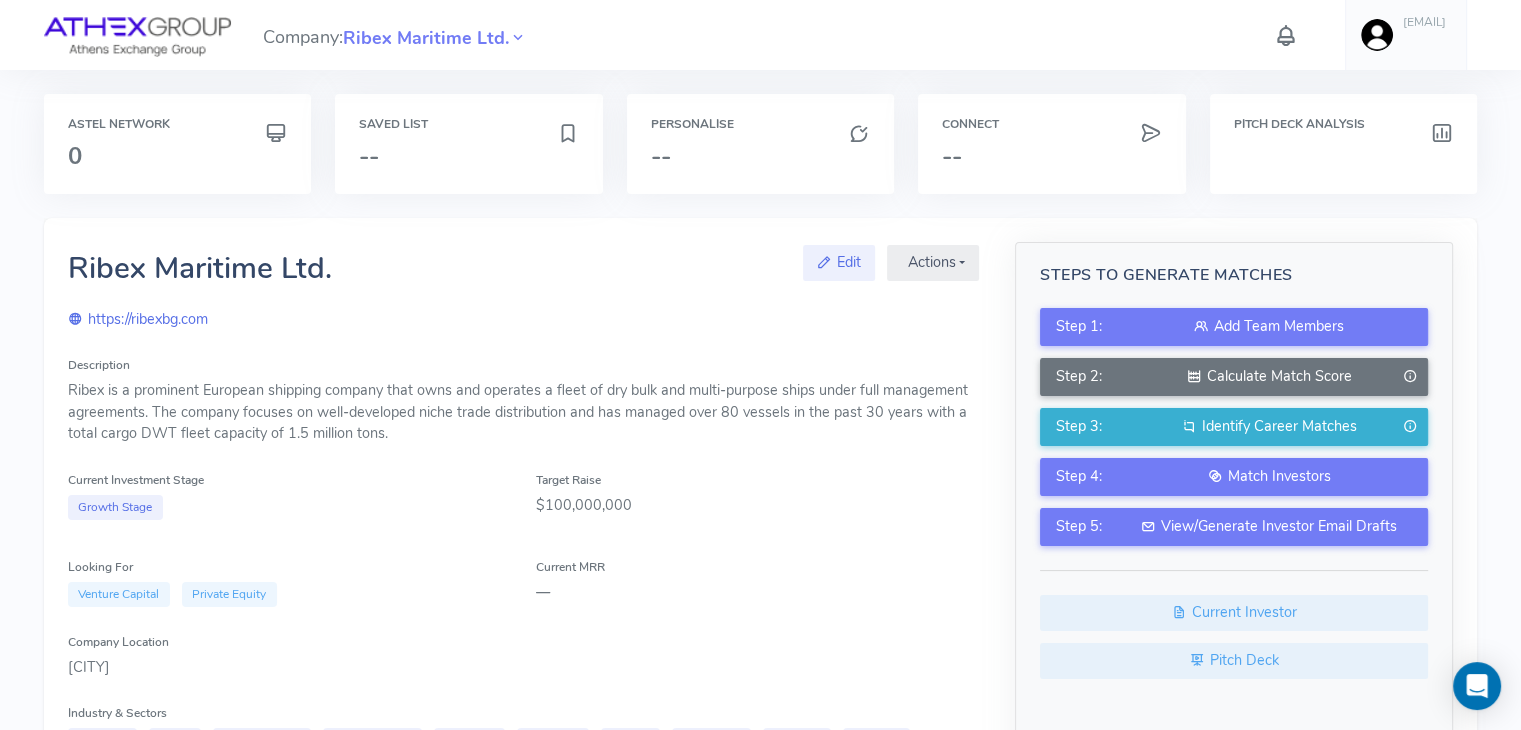 scroll, scrollTop: 0, scrollLeft: 0, axis: both 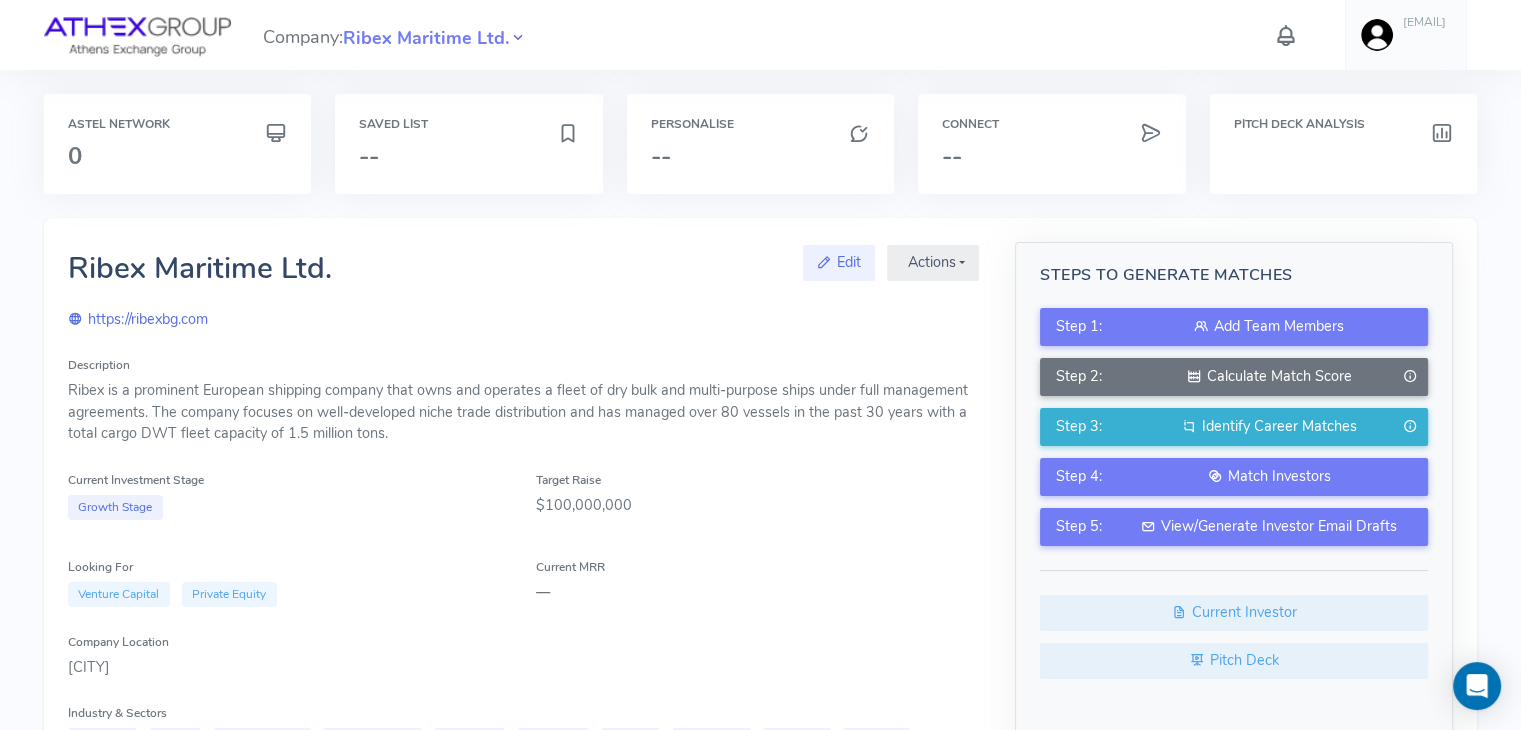 click at bounding box center (518, 38) 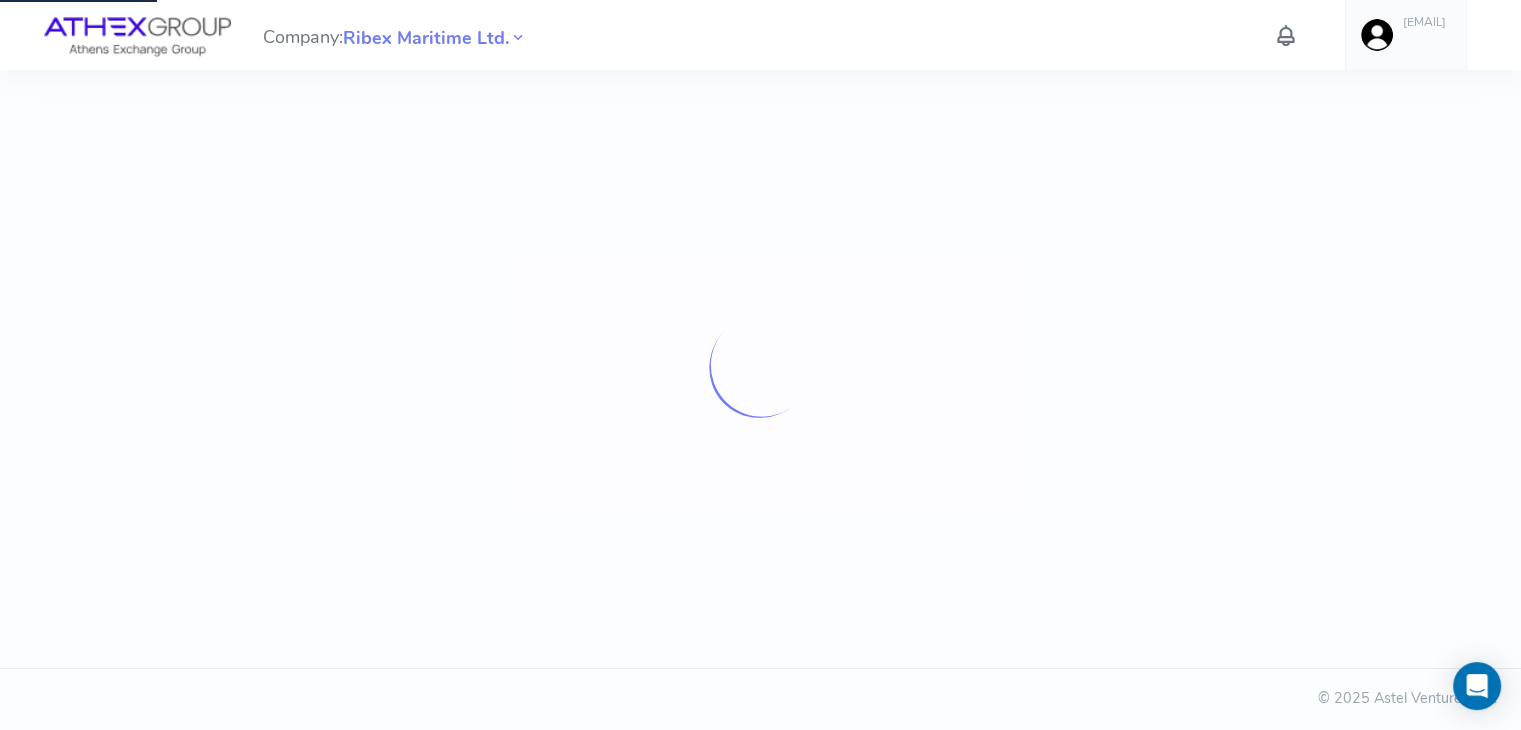 scroll, scrollTop: 0, scrollLeft: 0, axis: both 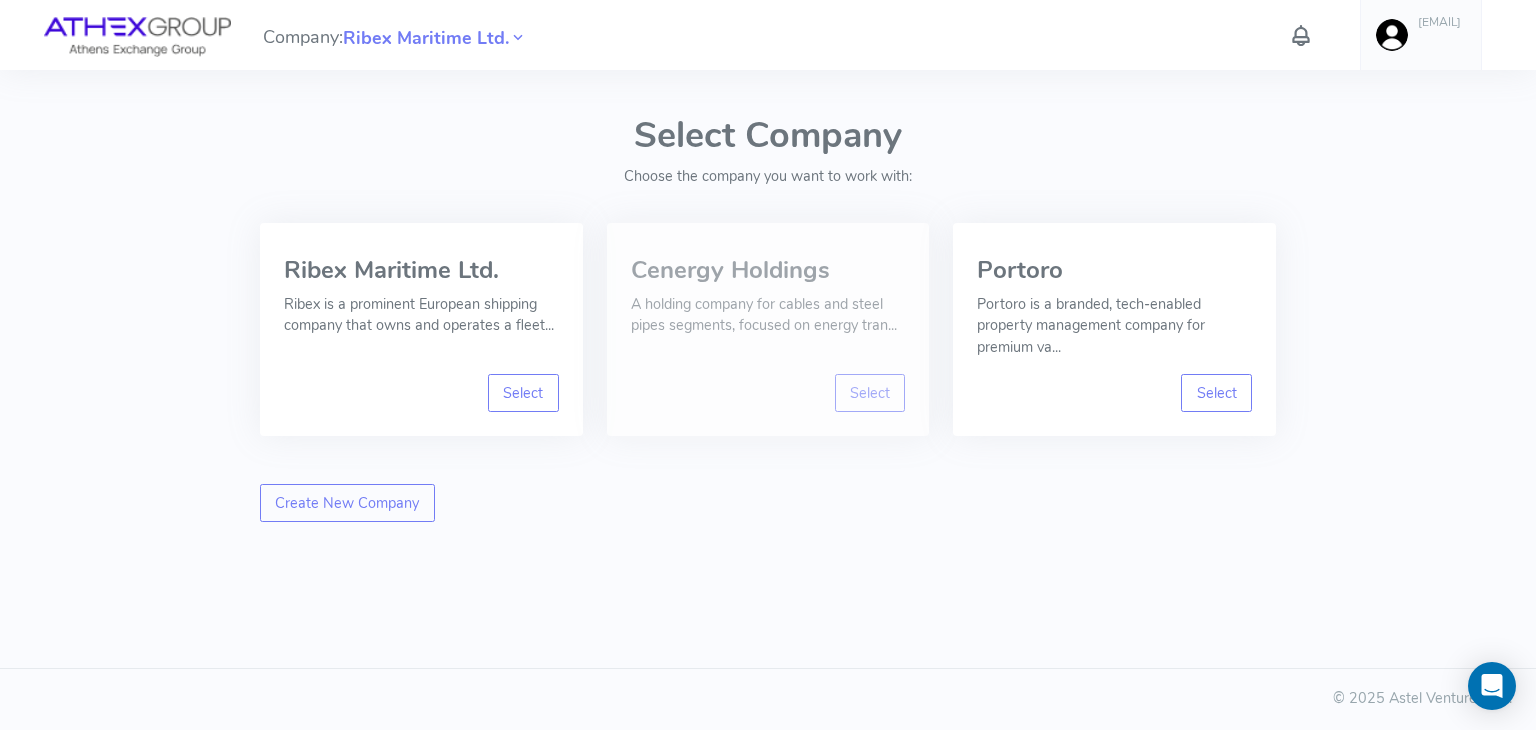 click on "Cenergy Holdings A holding company for cables and steel pipes segments, focused on energy tran..." at bounding box center (768, 300) 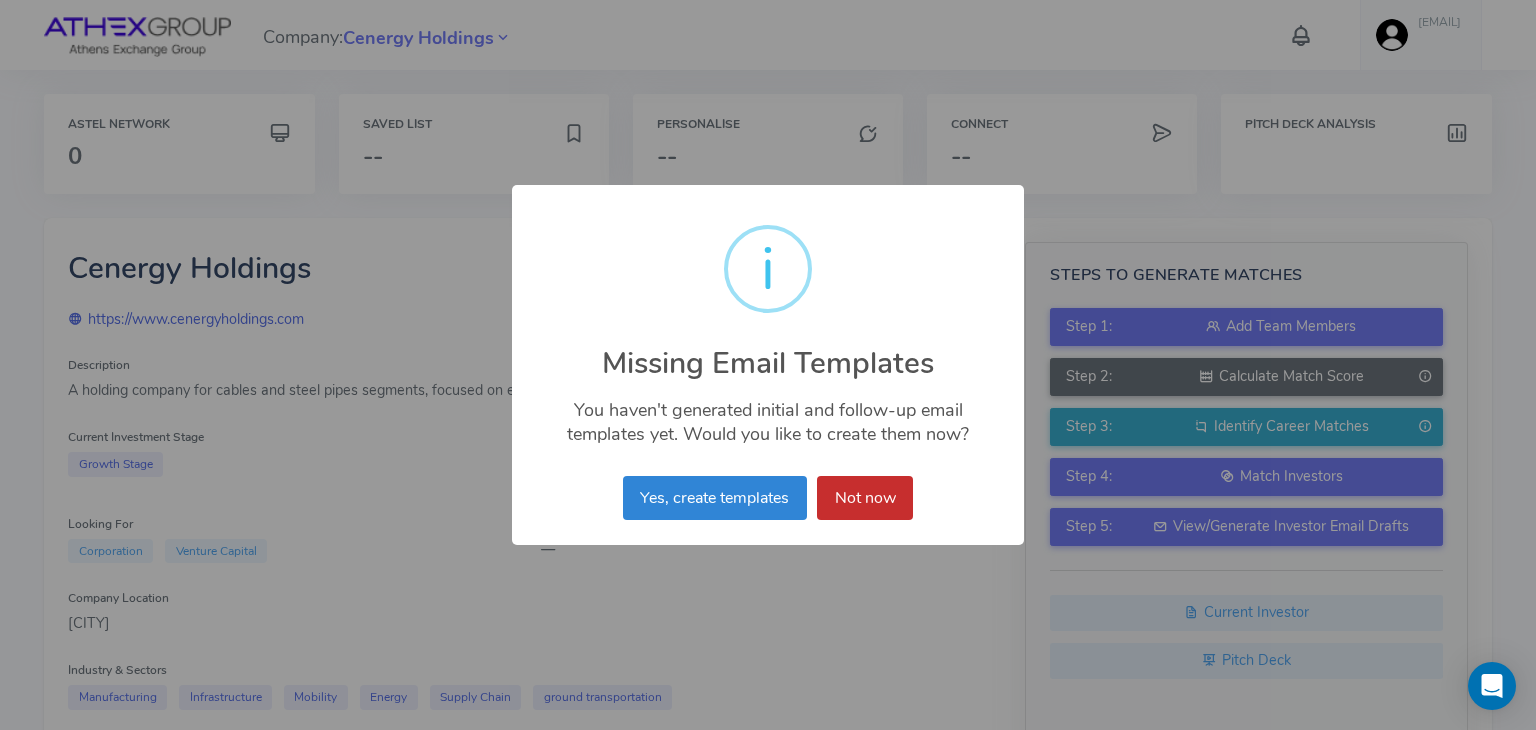 click on "Not now" at bounding box center (865, 498) 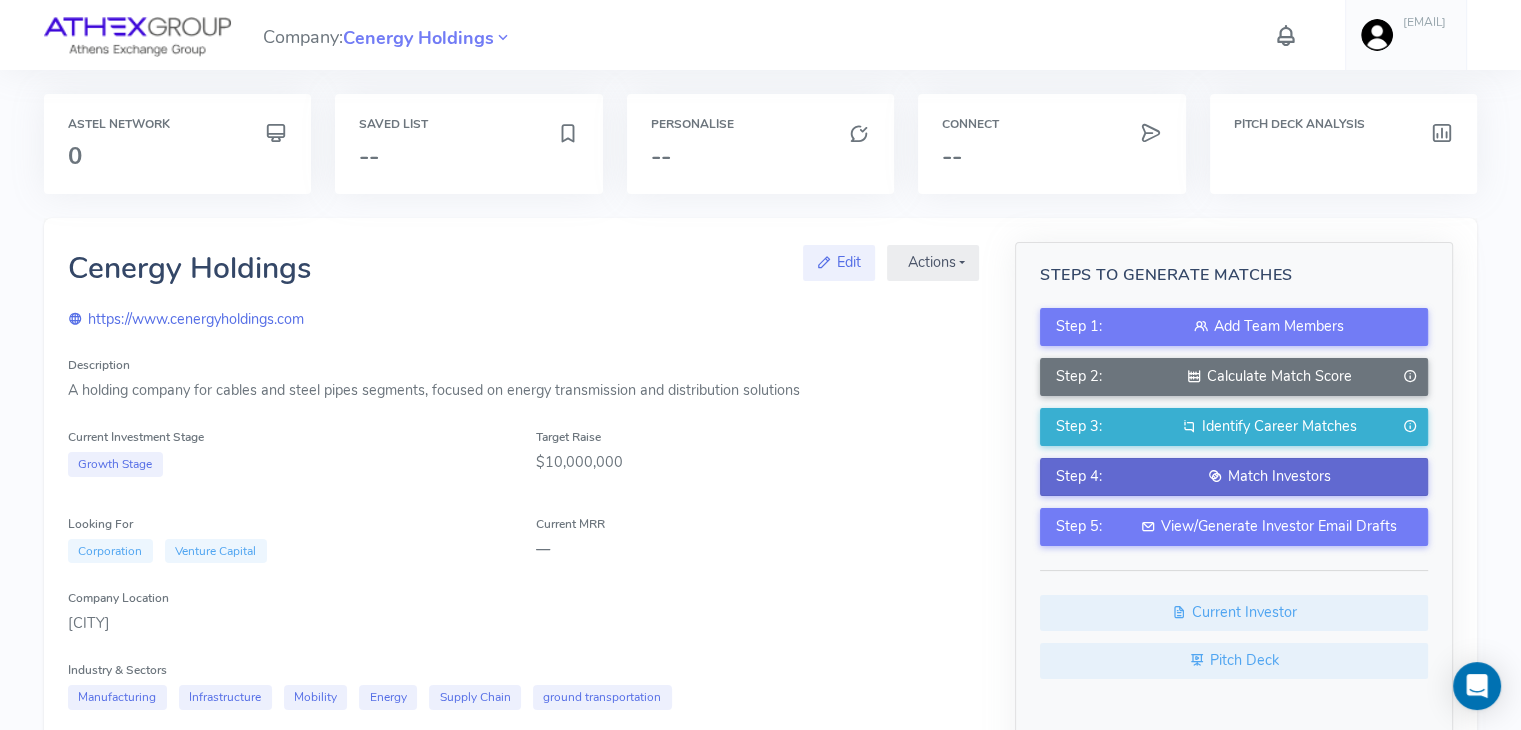 click on "Match Investors" at bounding box center (1269, 477) 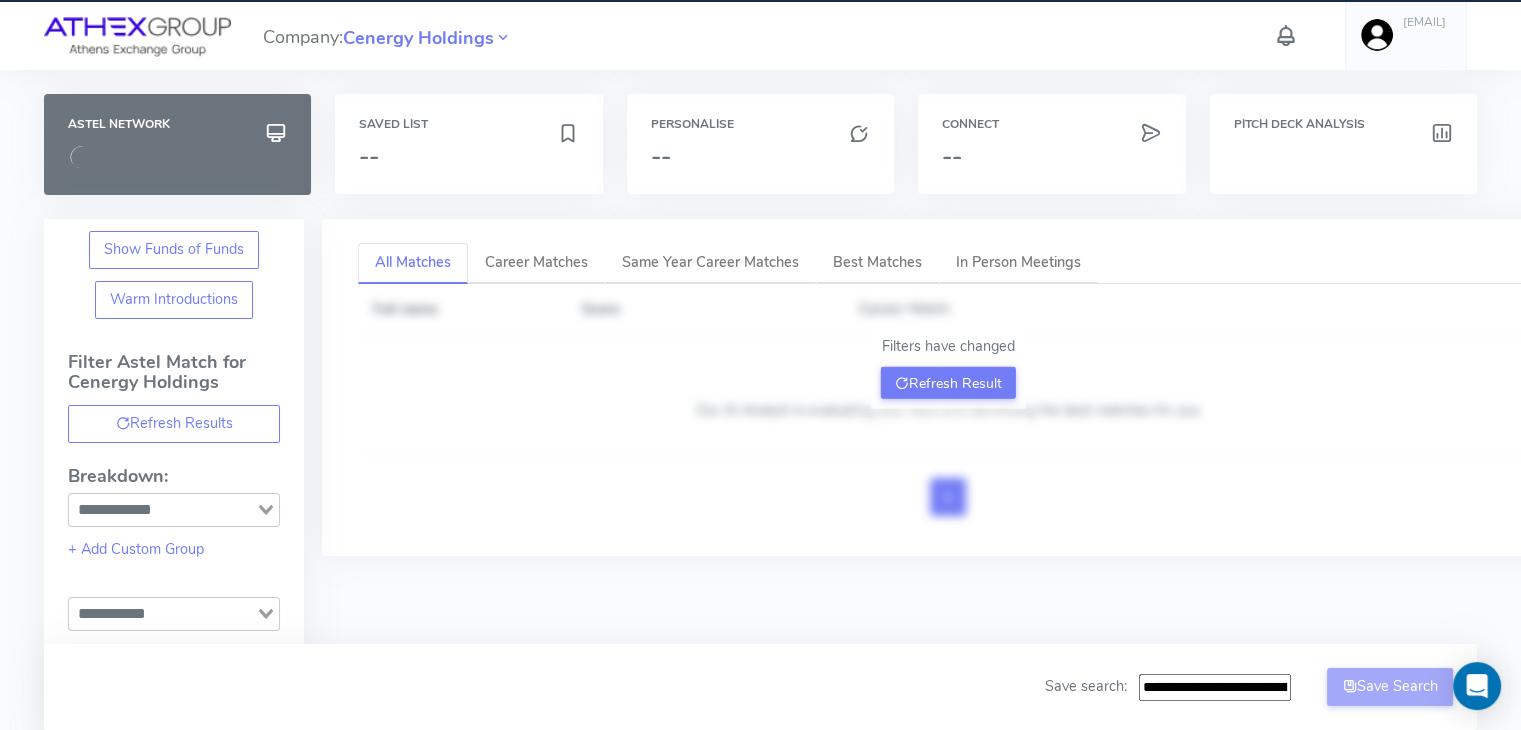 type on "**********" 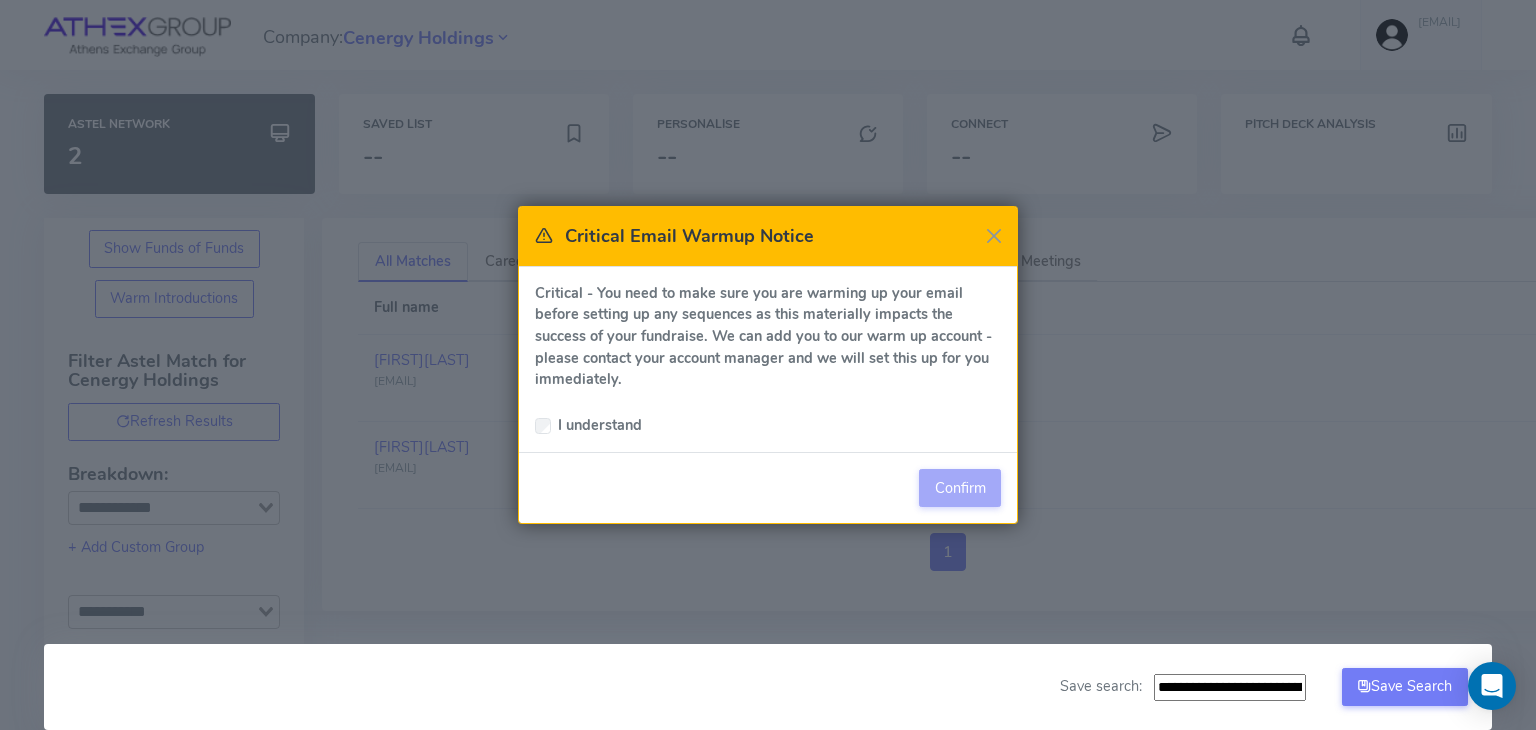 click on "I understand" at bounding box center (768, 426) 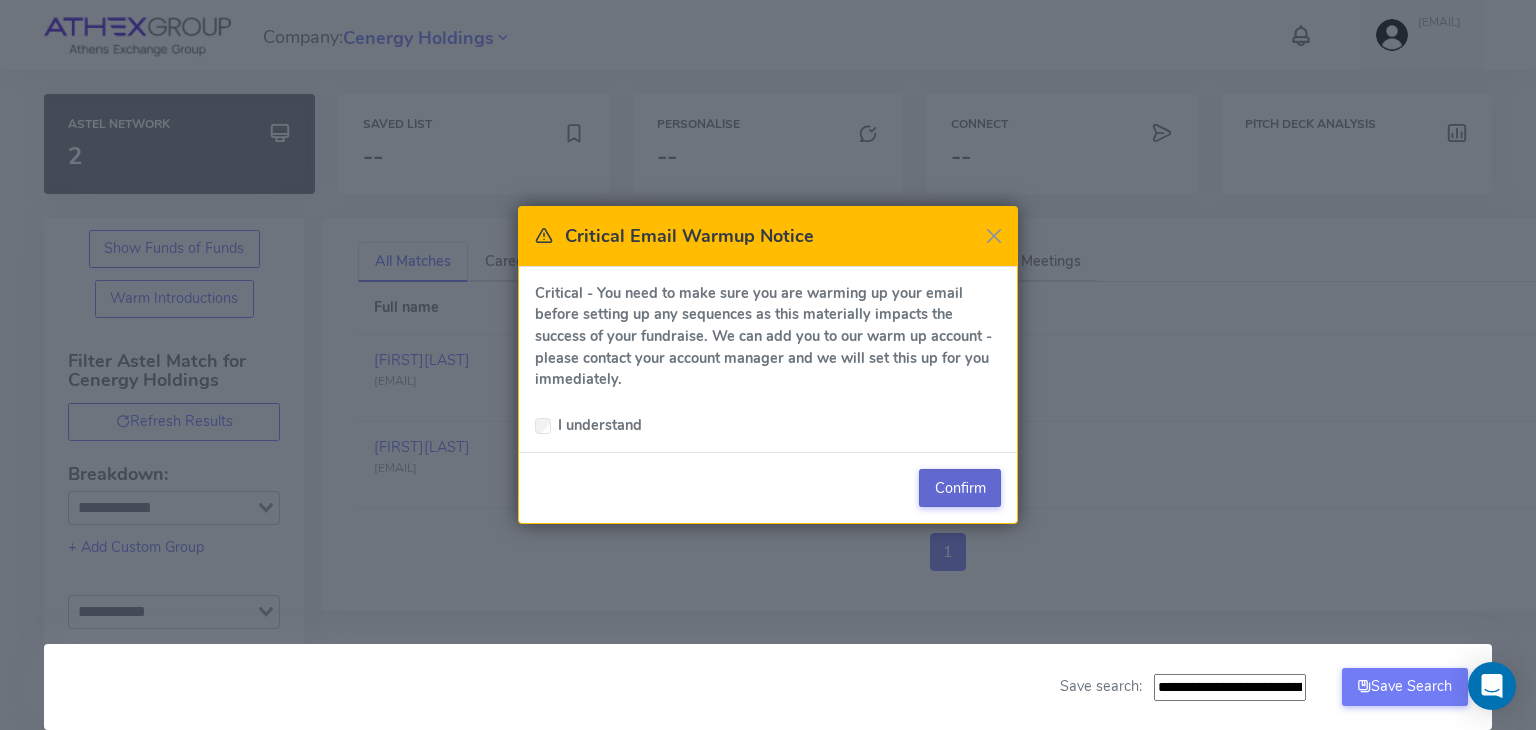 click on "Confirm" at bounding box center [960, 488] 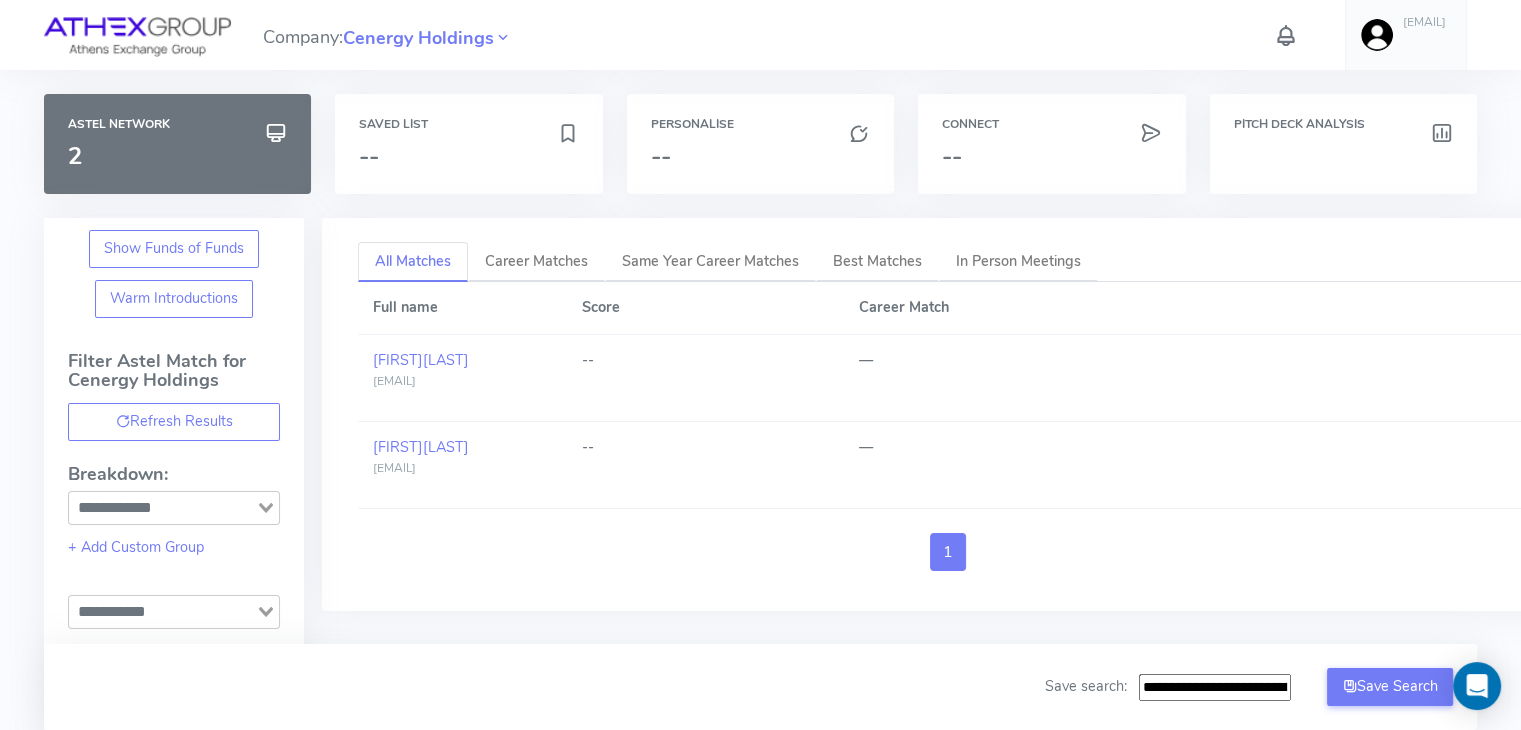 click at bounding box center [1286, 35] 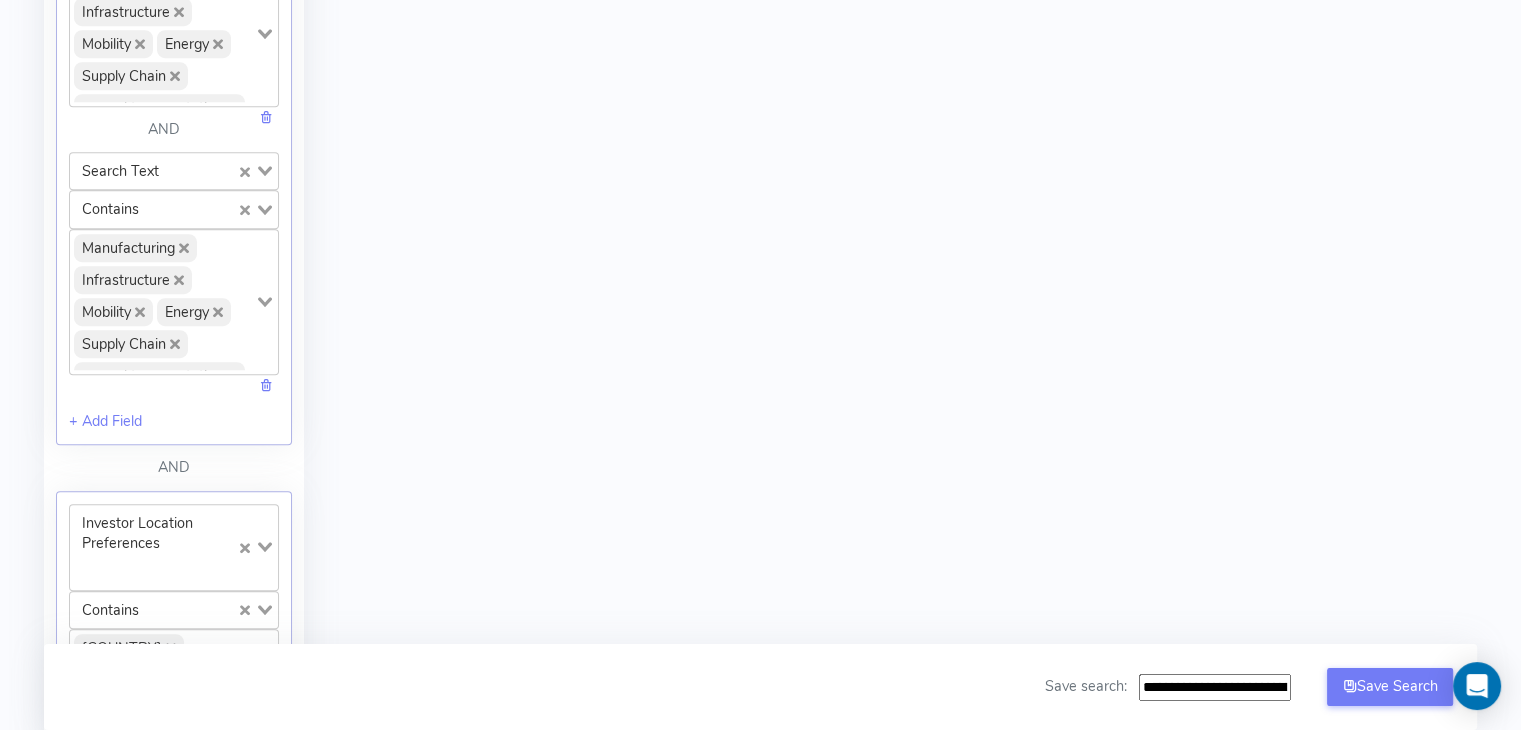 scroll, scrollTop: 1236, scrollLeft: 0, axis: vertical 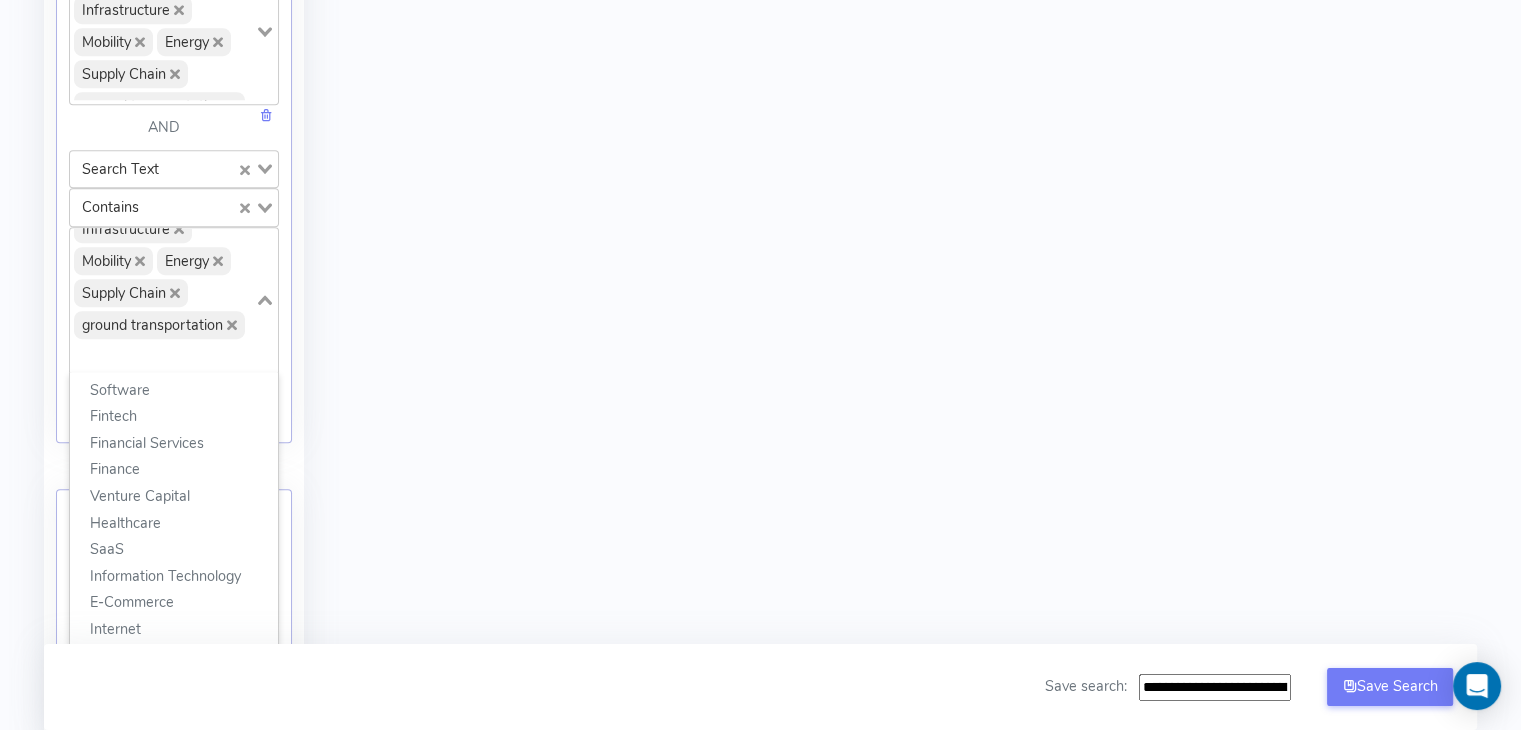 click on "All Matches Career Matches Same Year Career Matches Best Matches In Person Meetings  Full name   Score   Career Match  [FIRST]  [LAST] [EMAIL]  --  — [FIRST]  [LAST] [EMAIL]  --  — 1" at bounding box center (940, 424) 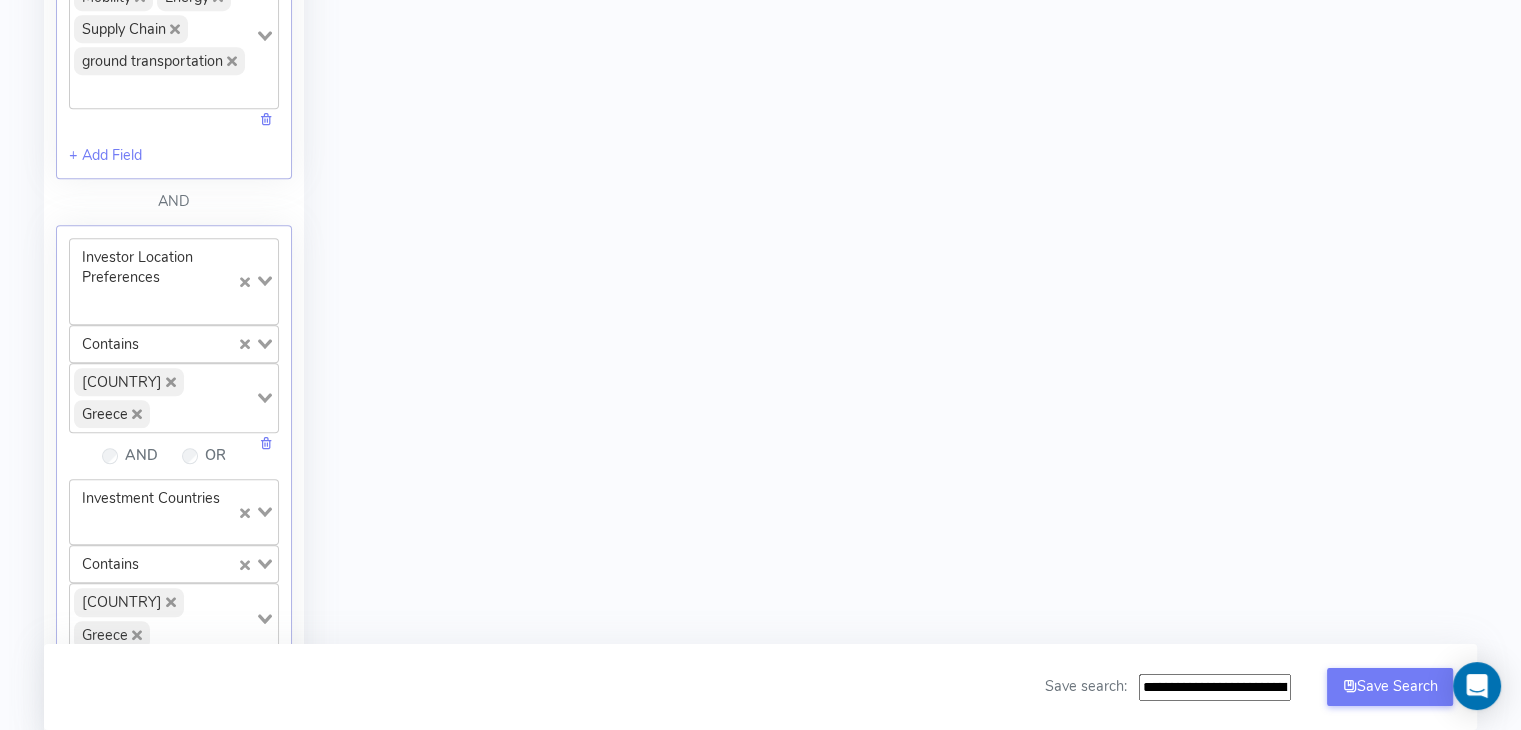scroll, scrollTop: 1504, scrollLeft: 0, axis: vertical 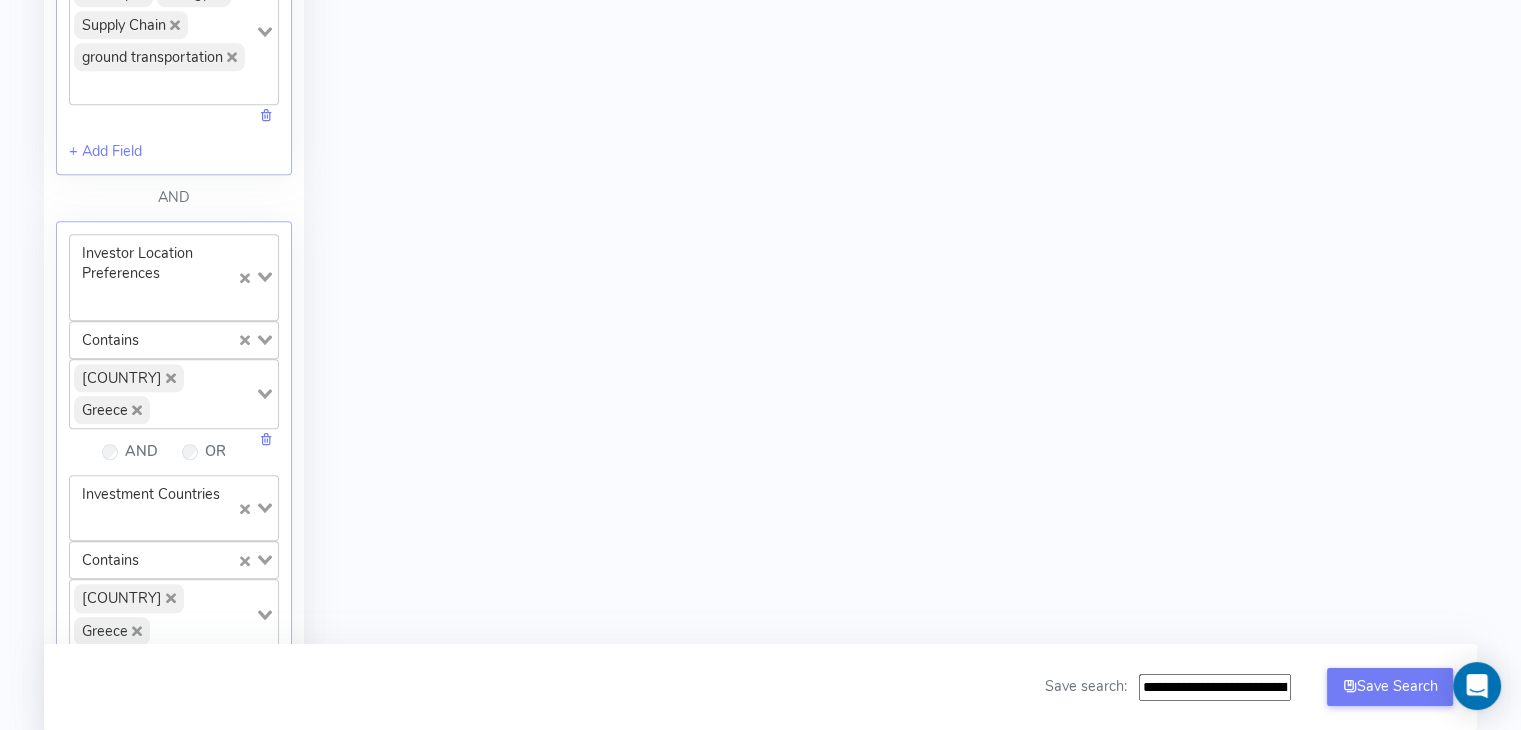 click 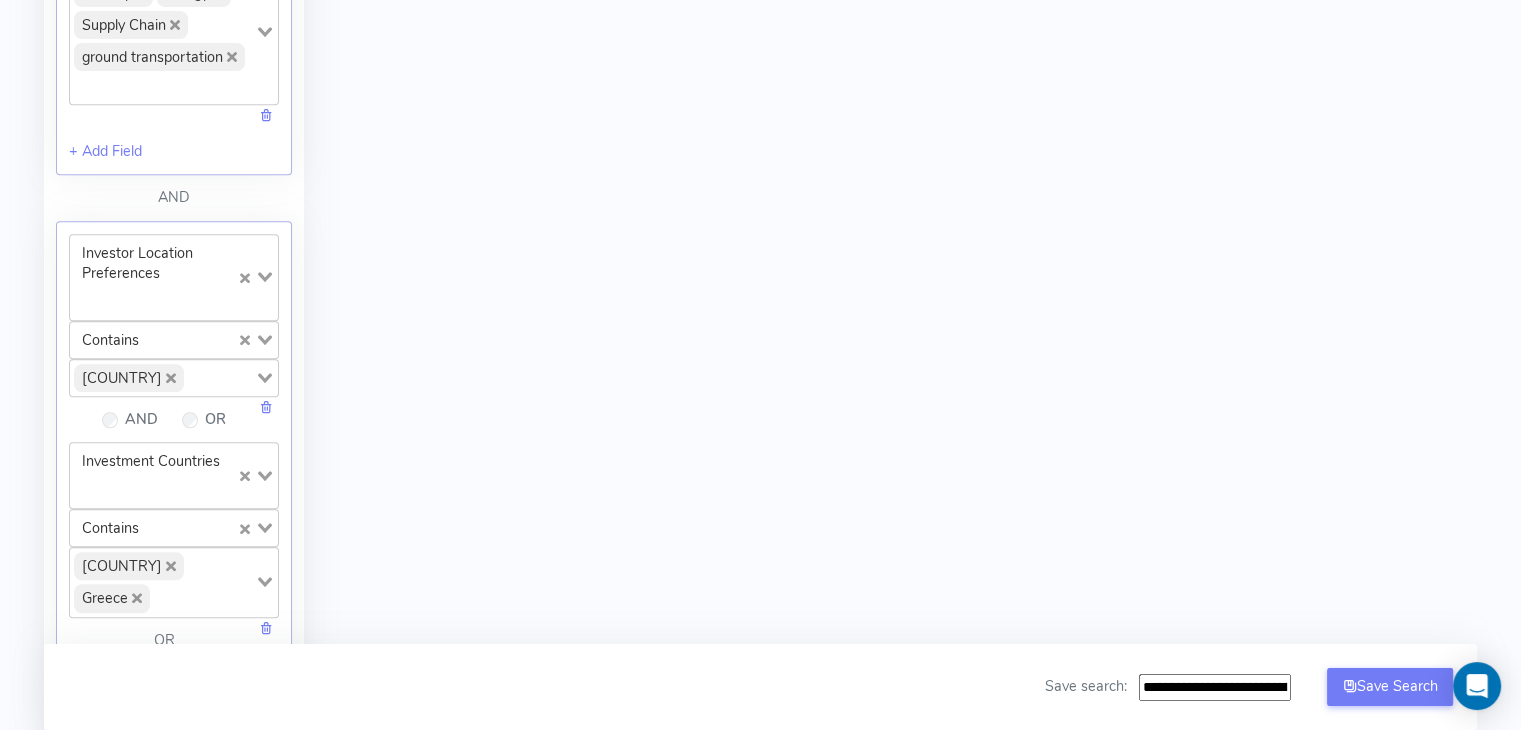 click 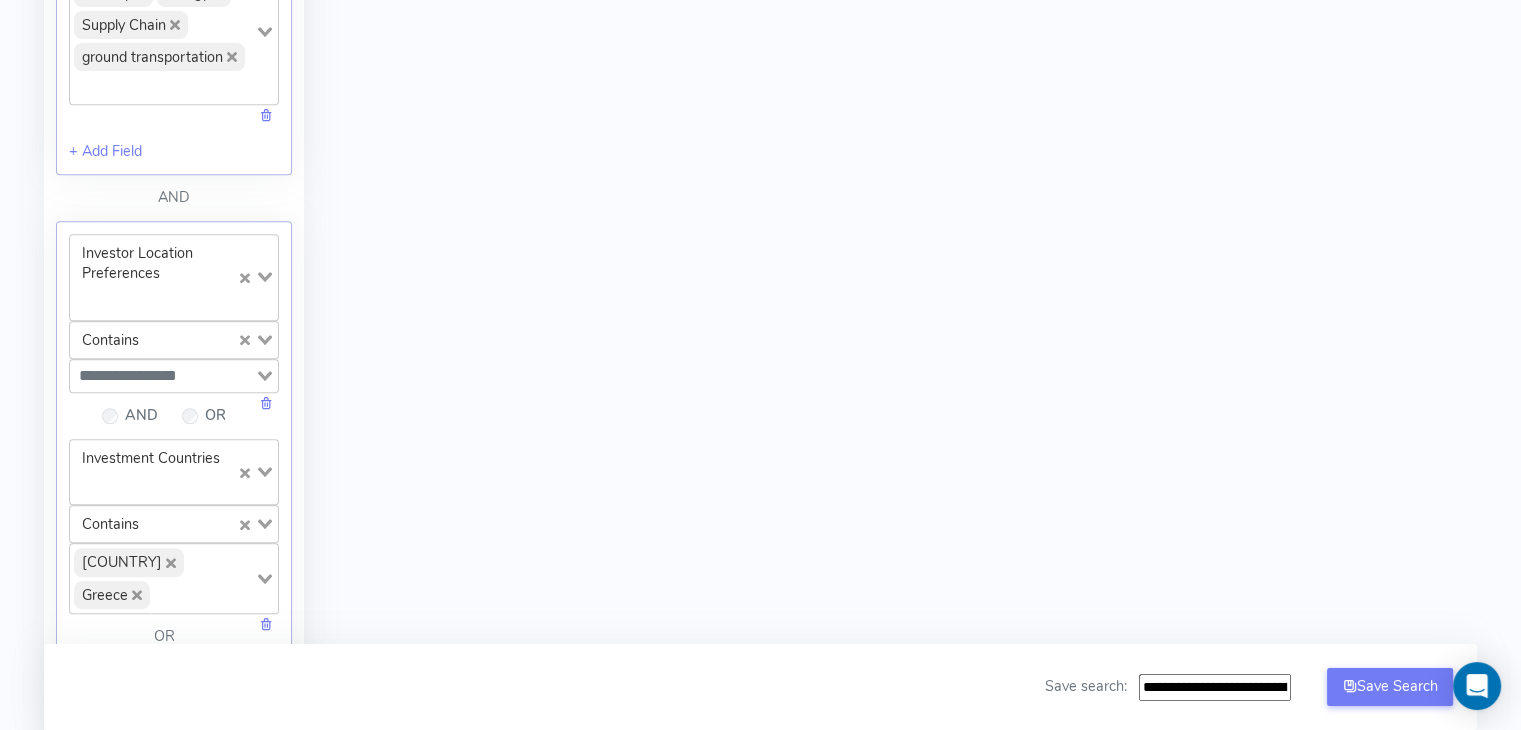 click on "Greece" 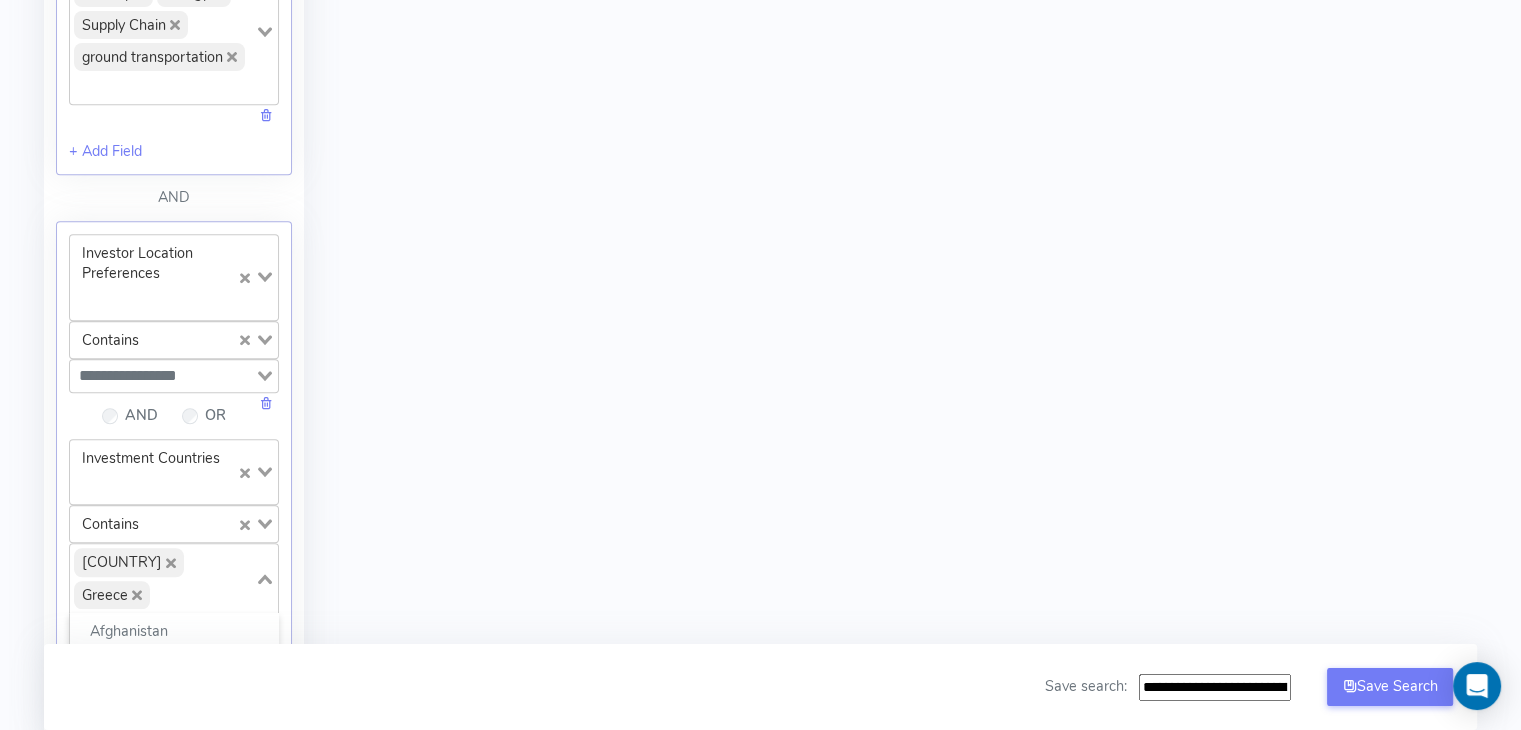 scroll, scrollTop: 1965, scrollLeft: 0, axis: vertical 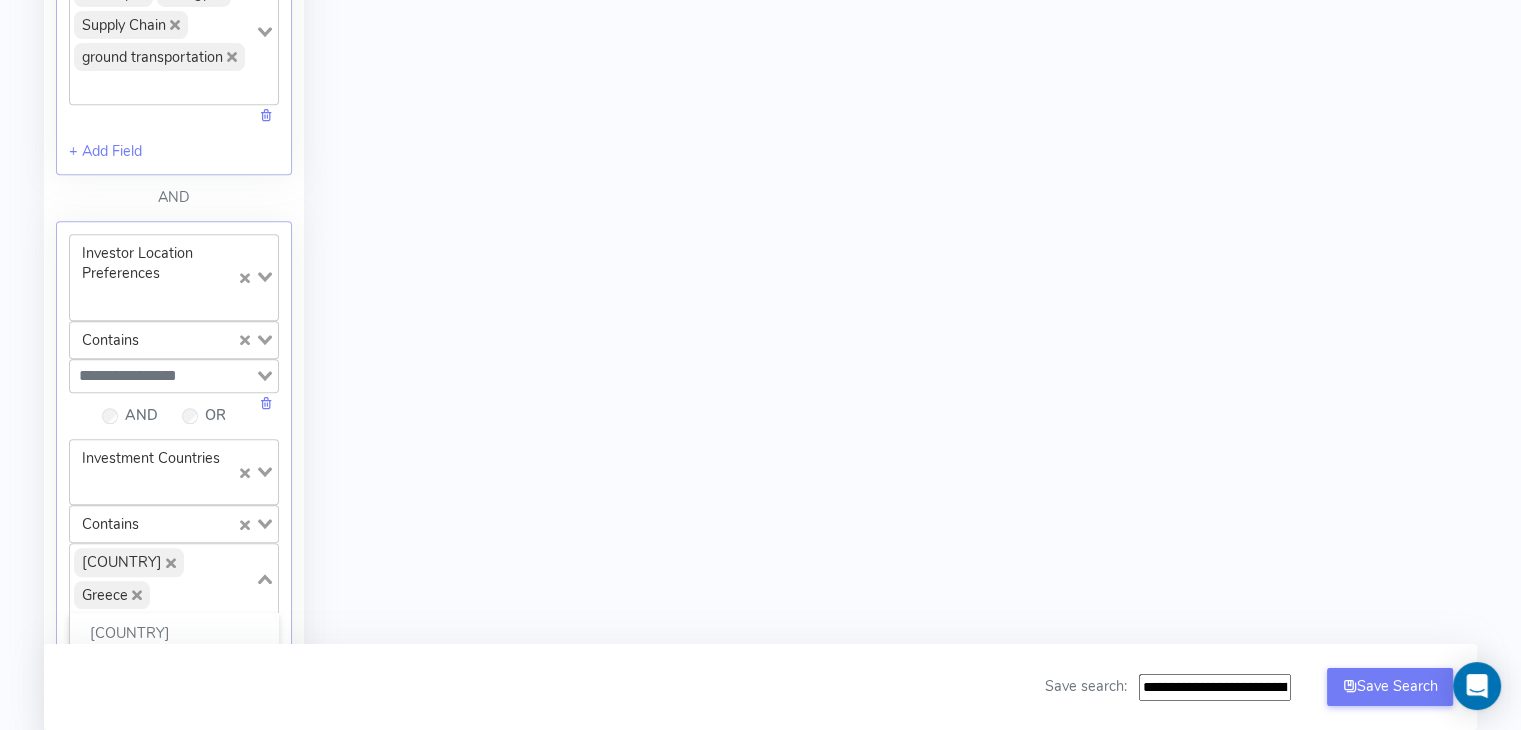 click 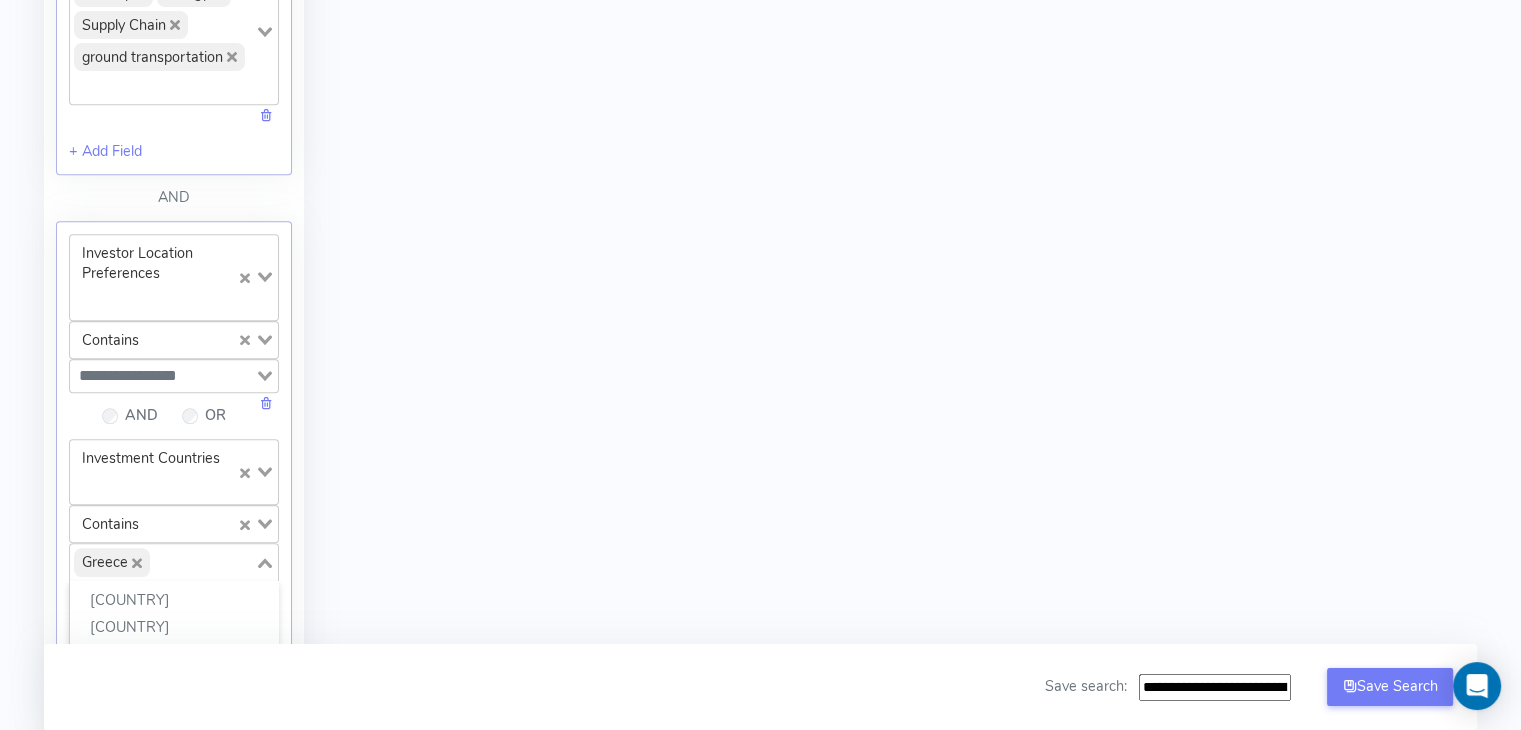 click 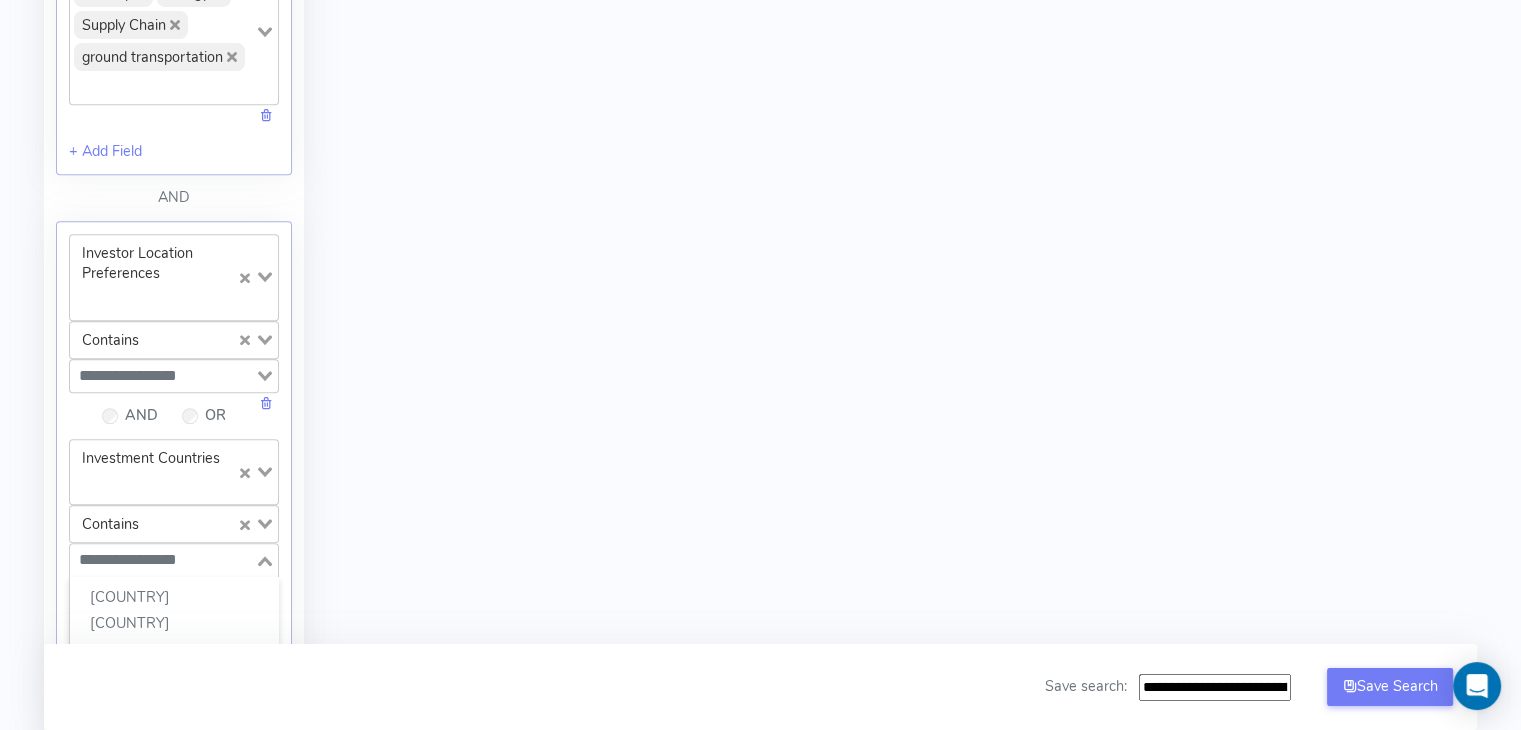 click on "Filter Astel Match for Cenergy Holdings  Refresh Results  Breakdown: Loading... + Add Custom Group Loading... Filter results:  Match Investors  Apply filters based on startup profile. Investor Type Loading... Contains Loading... Corporation Venture Capital Loading...  AND   OR  Investment Stages Loading... Contains Loading... Growth Stage Loading... AND Industry Tags Loading... Contains Loading... Manufacturing Infrastructure Mobility Energy Supply Chain ground transportation Loading... AND Search Text Loading... Contains Loading... Manufacturing Infrastructure Mobility Energy Supply Chain ground transportation Loading... + Add Field AND Investor Location Preferences Loading... Contains Loading... Loading...  AND   OR  Investment Countries Loading... Contains Loading... Loading... Afghanistan Åland Islands Albania Algeria American Samoa Andorra Angola Anguilla Antarctica Antigua and Barbuda Argentina Armenia Aruba Australia Austria Azerbaijan Bahamas Bahrain Bangladesh Barbados Belarus Belgium Belize Benin" at bounding box center [174, 187] 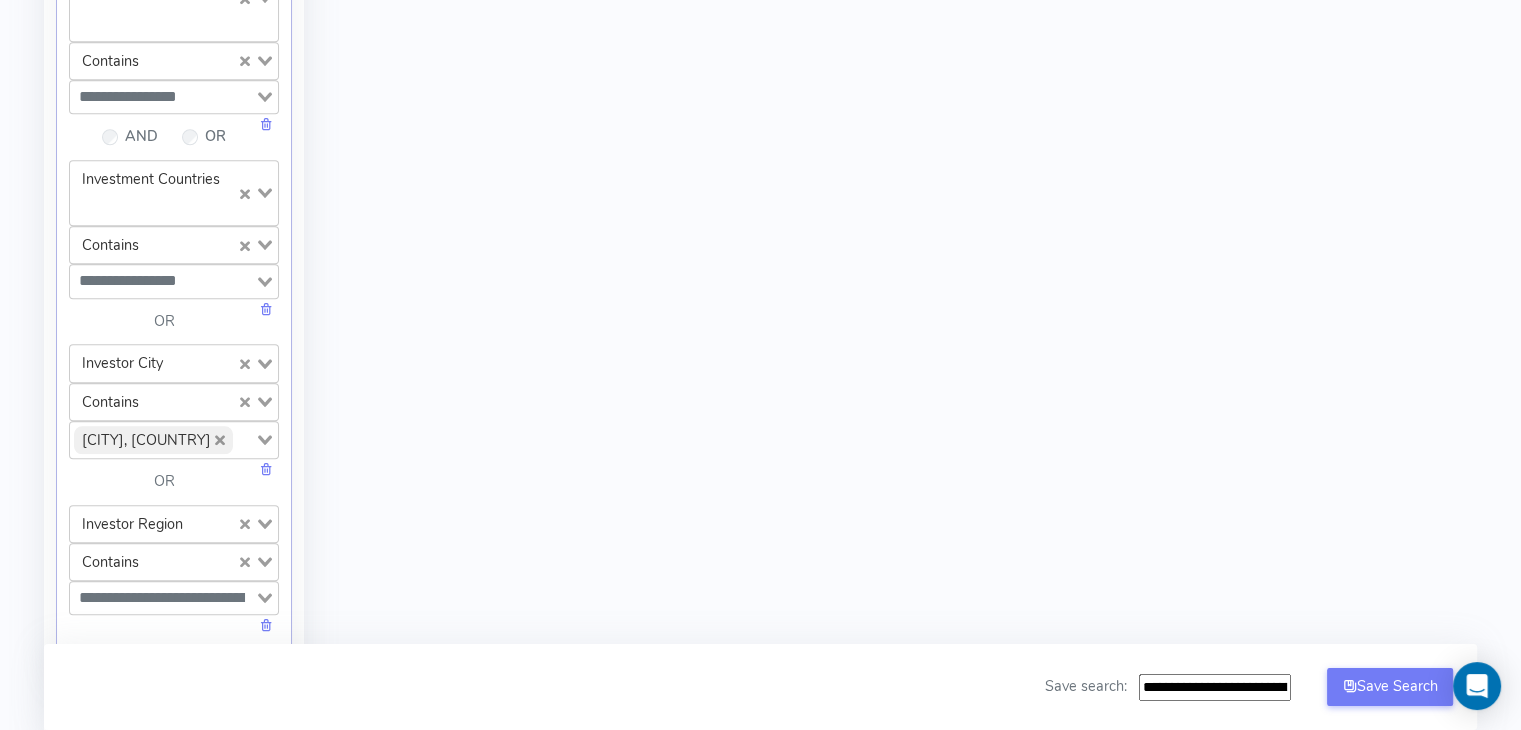 scroll, scrollTop: 1784, scrollLeft: 0, axis: vertical 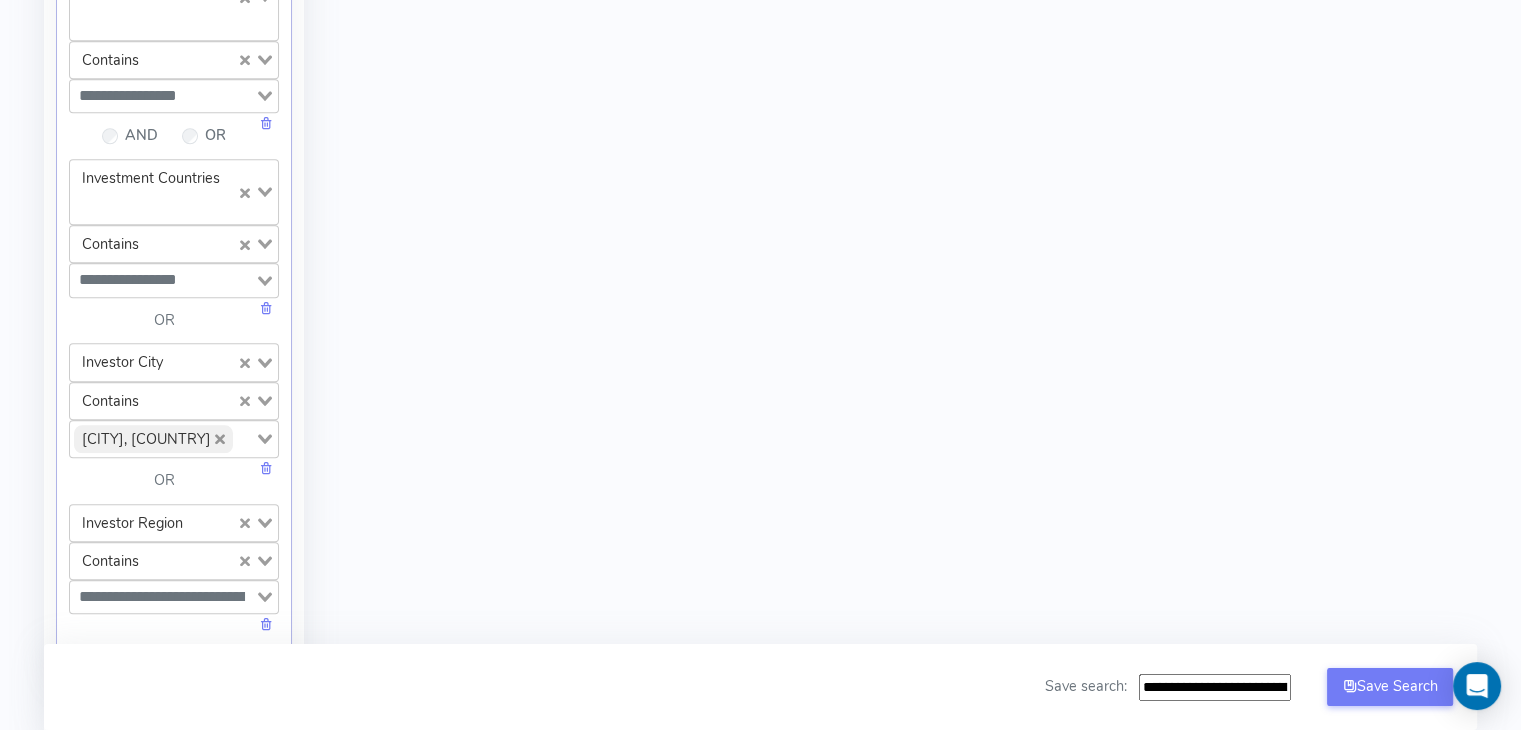 click 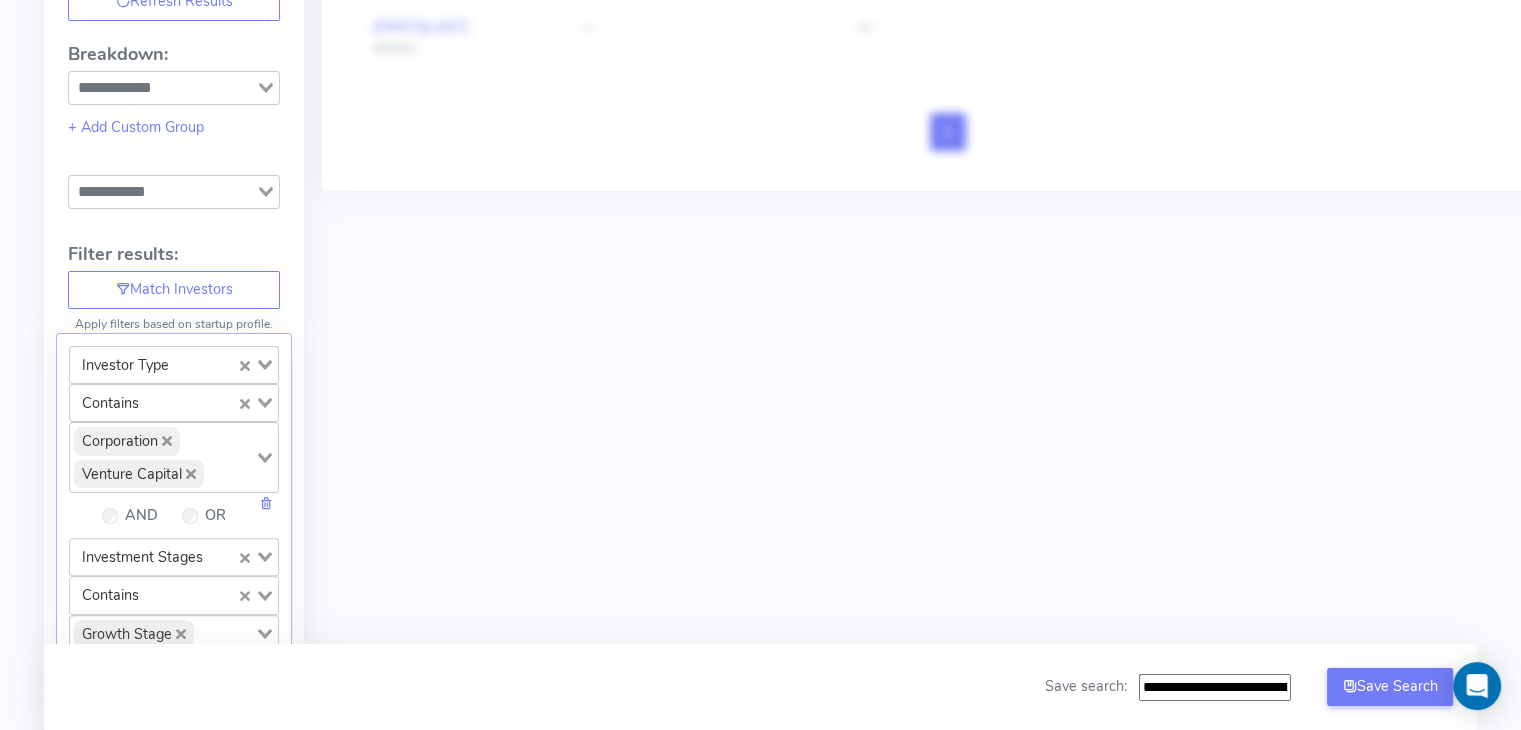 scroll, scrollTop: 0, scrollLeft: 0, axis: both 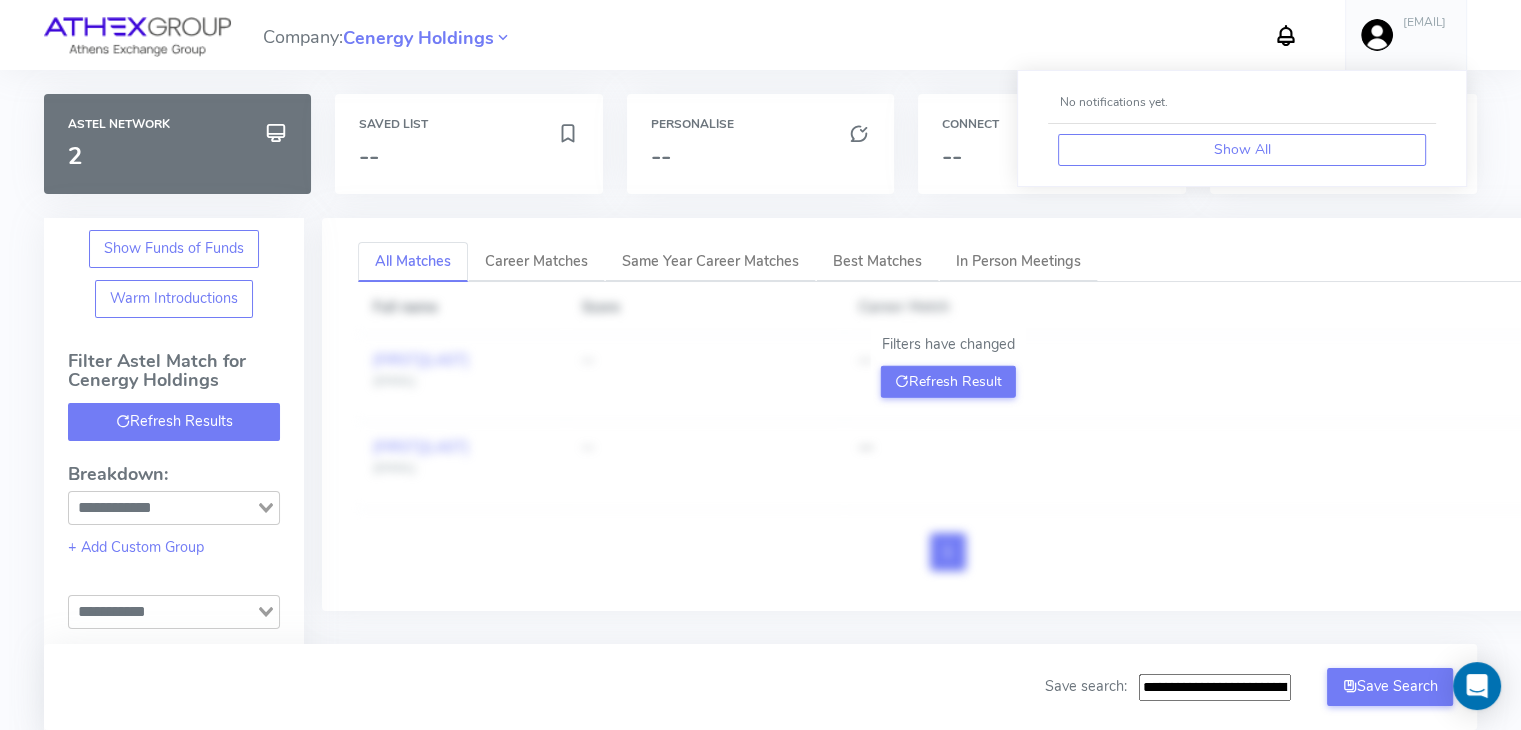 click on "Refresh Results" at bounding box center (174, 422) 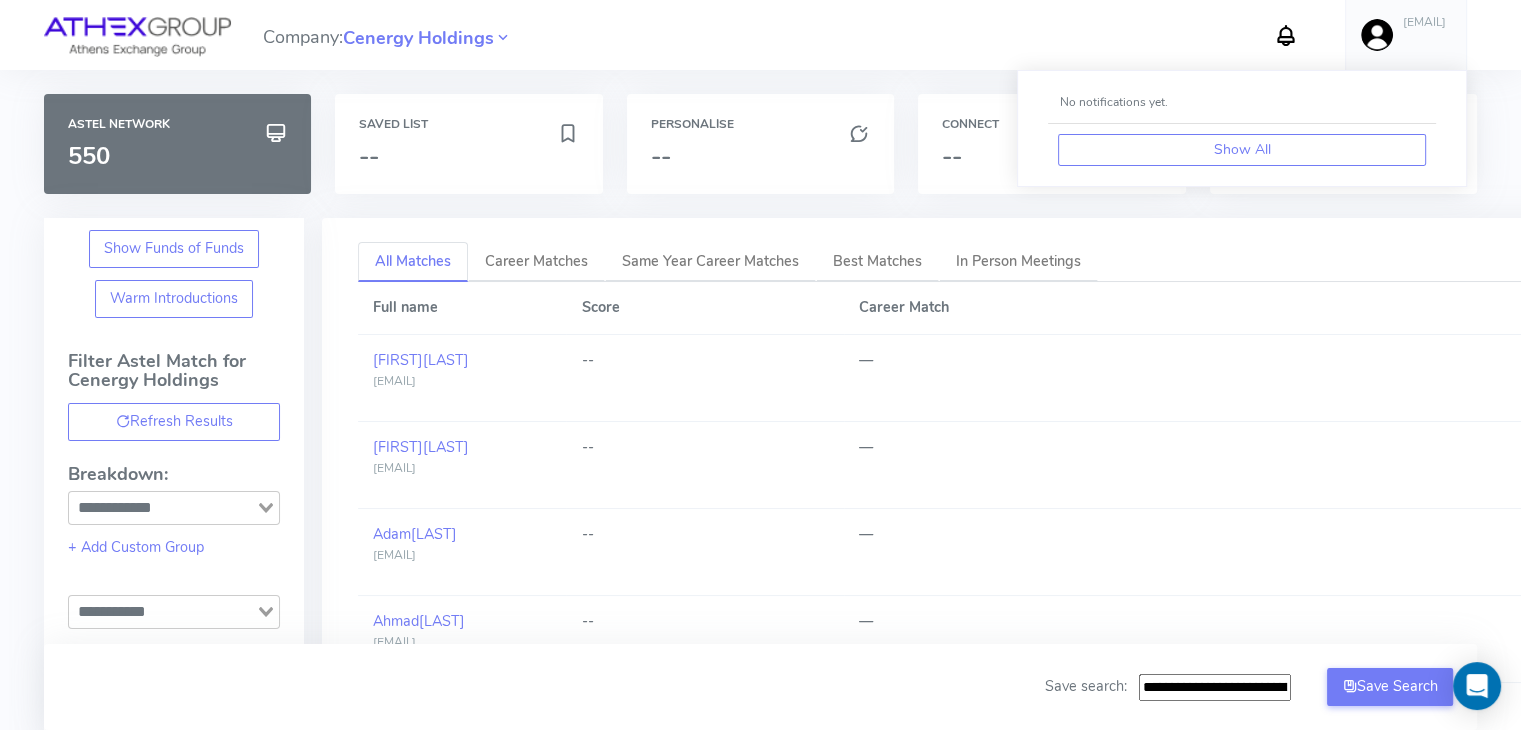click at bounding box center (1286, 35) 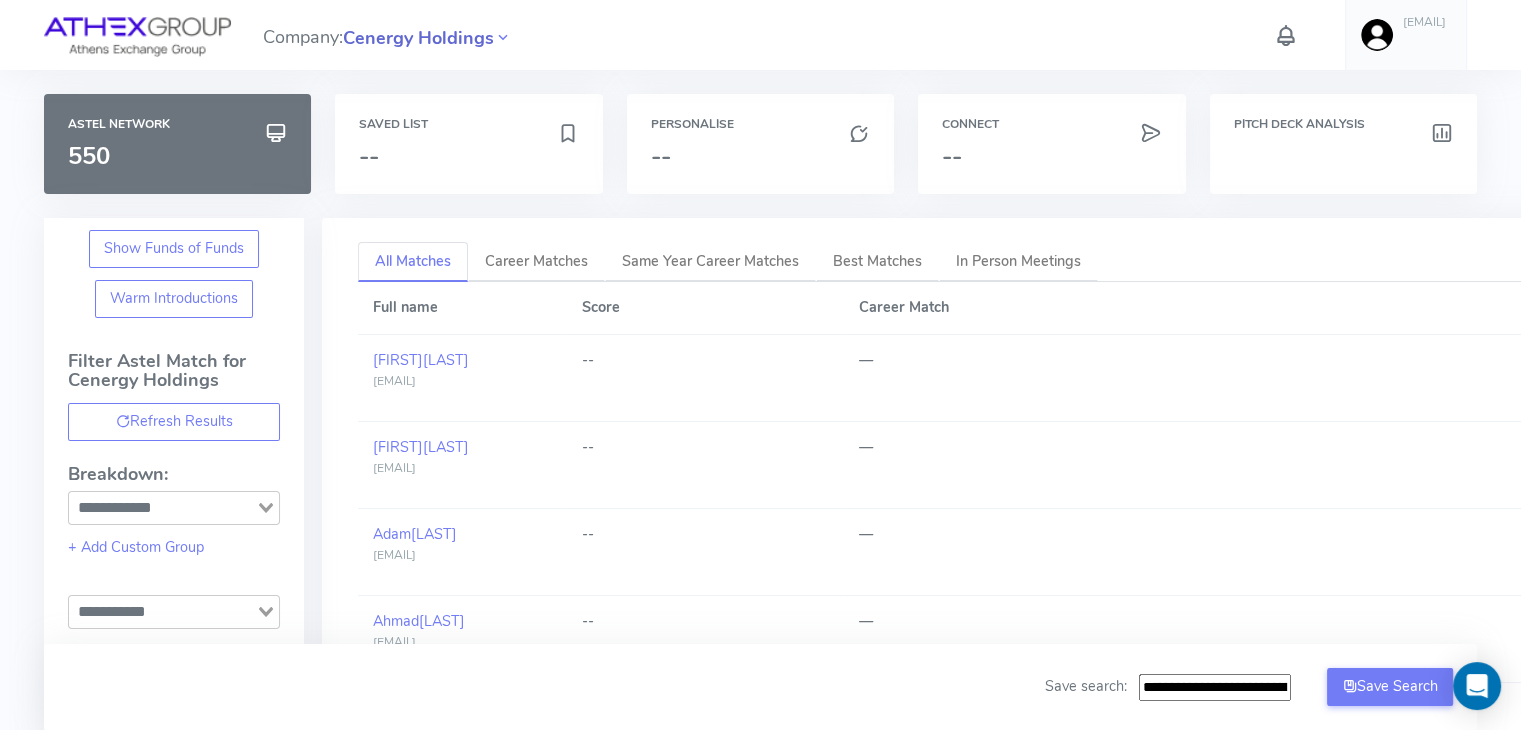 click on "Cenergy Holdings" at bounding box center [418, 38] 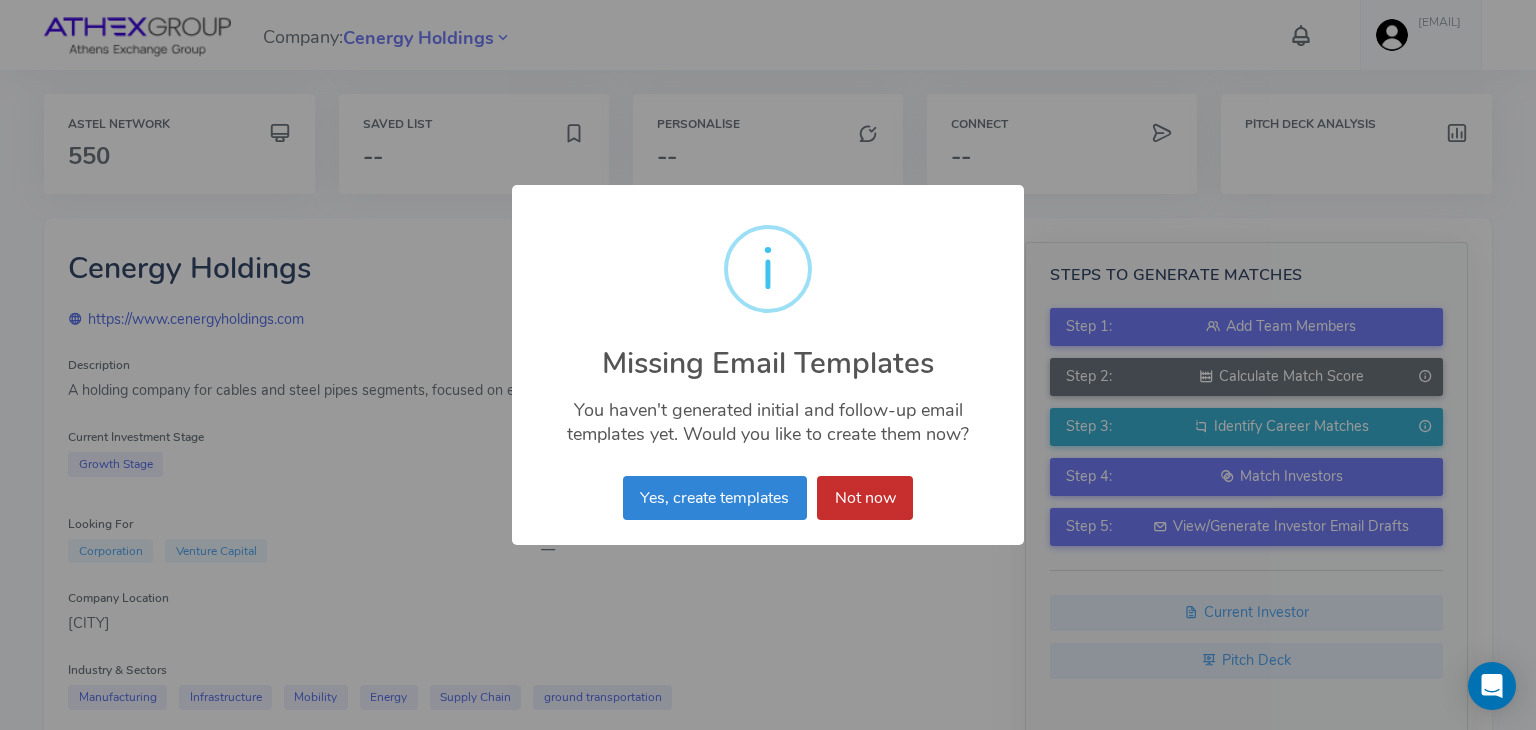 click on "Not now" at bounding box center [865, 498] 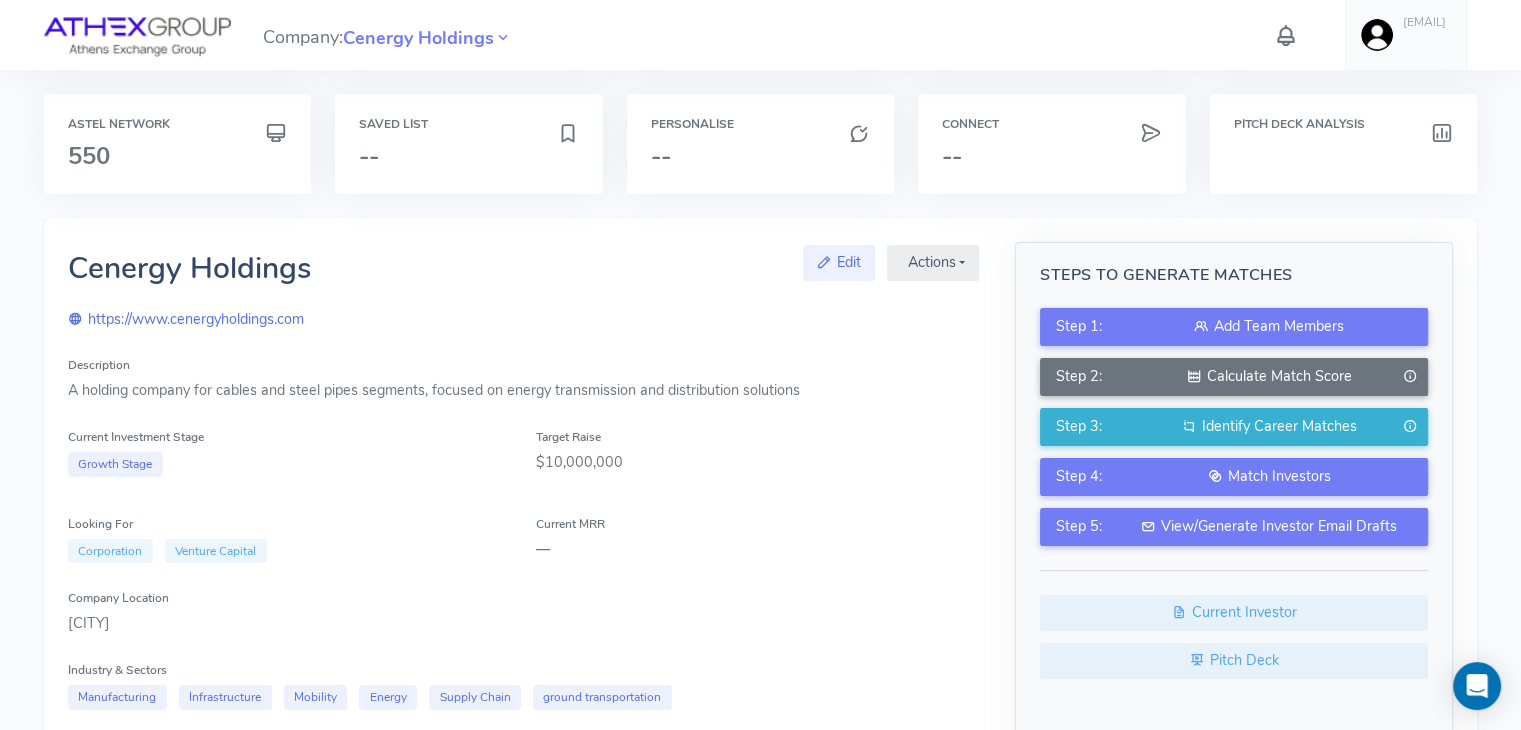 scroll, scrollTop: 0, scrollLeft: 0, axis: both 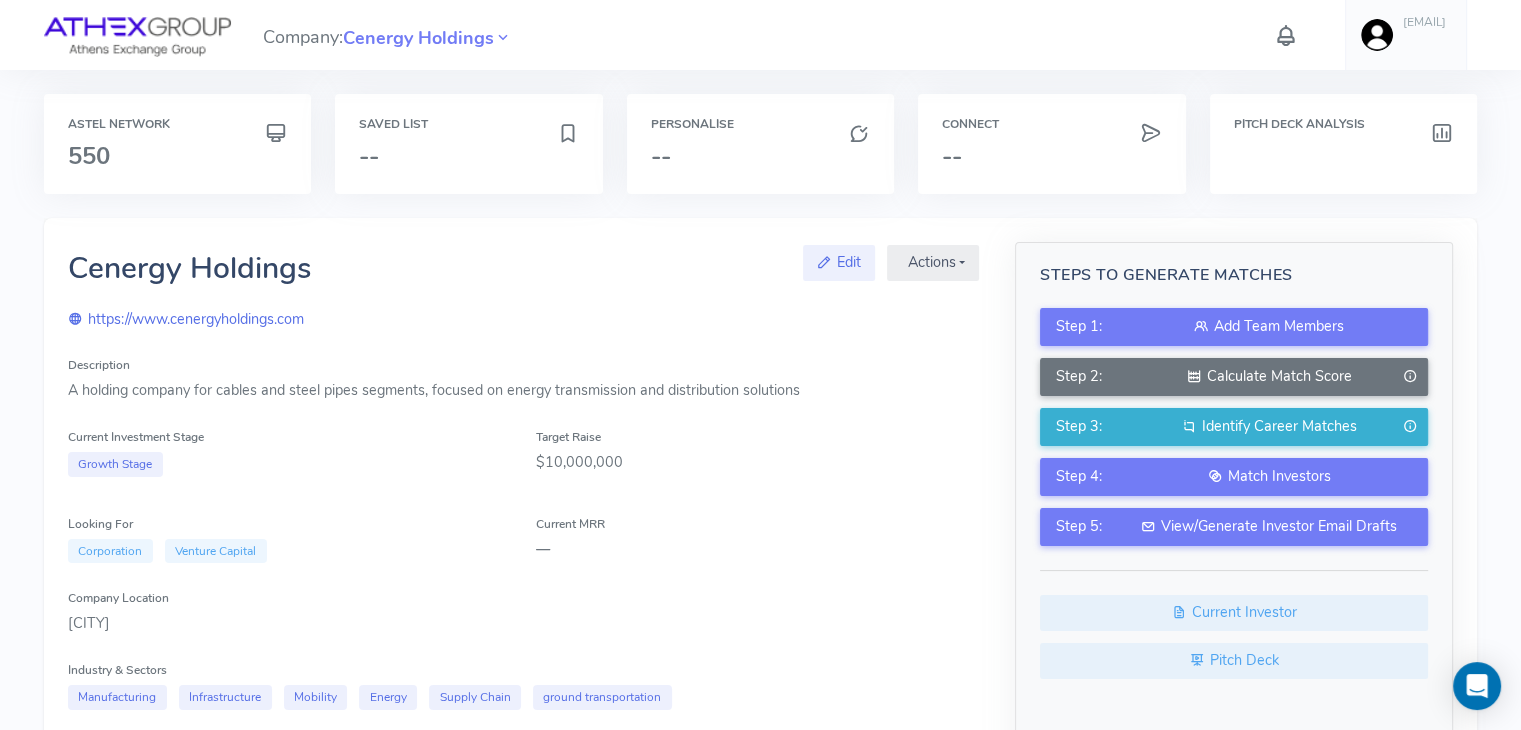 click at bounding box center [1286, 35] 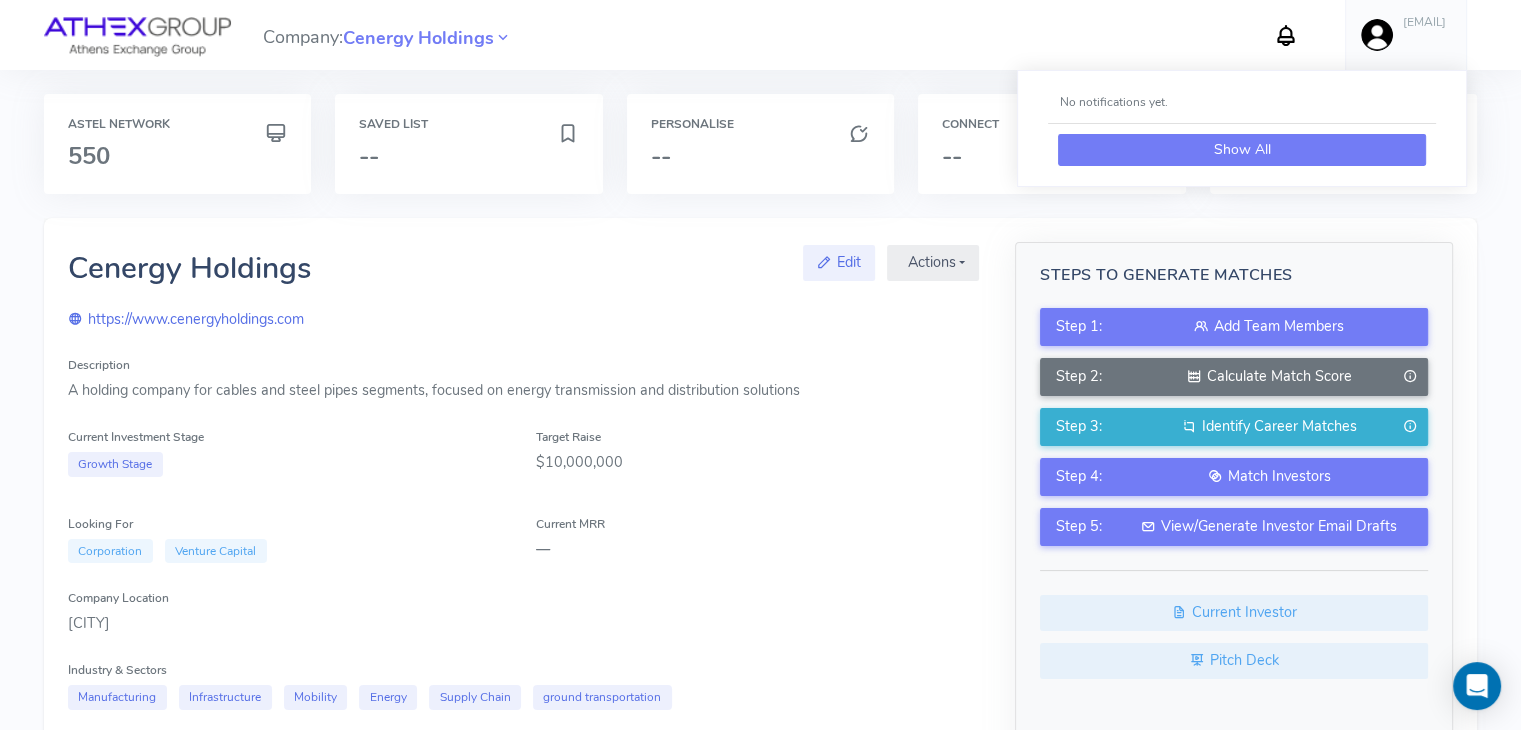 click on "Show All" at bounding box center (1242, 150) 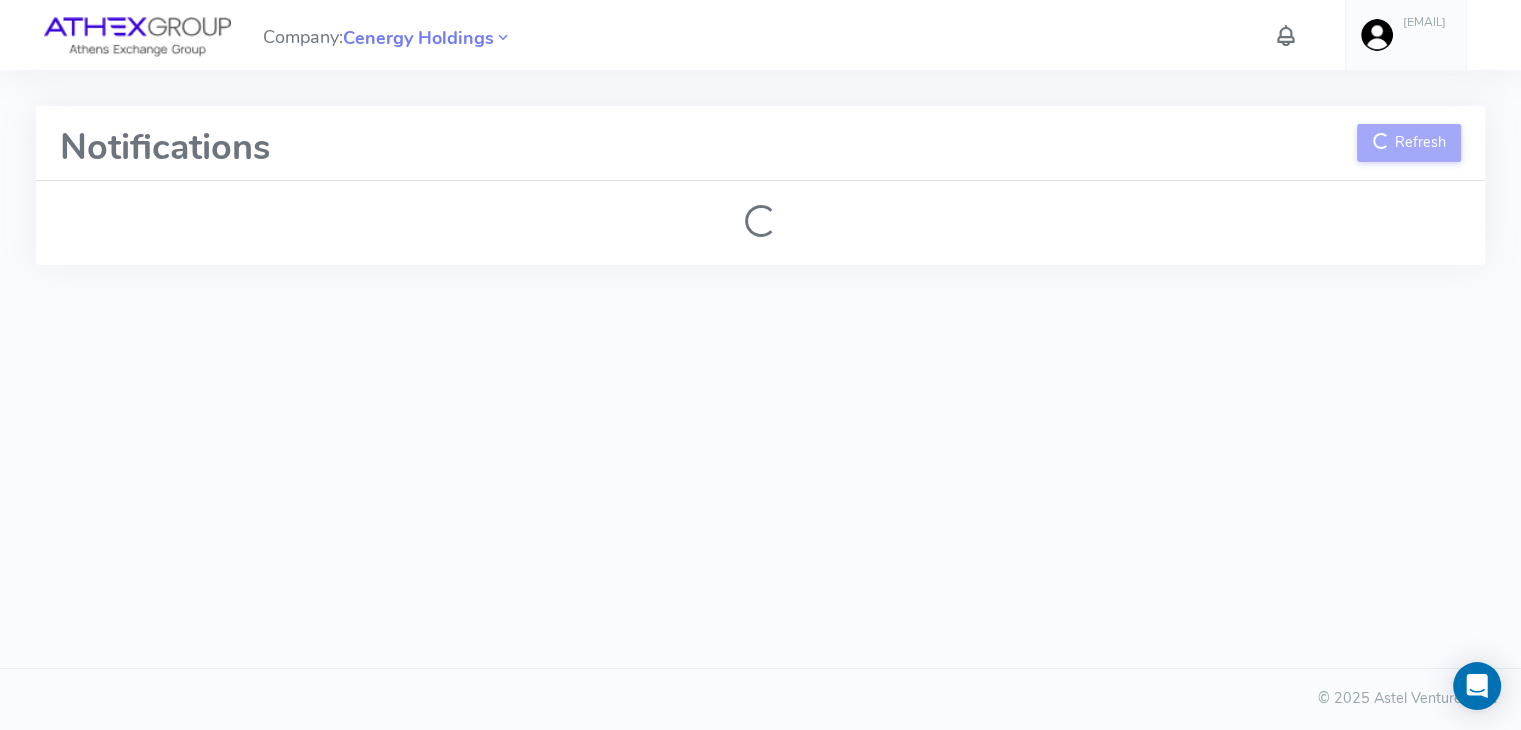 scroll, scrollTop: 0, scrollLeft: 0, axis: both 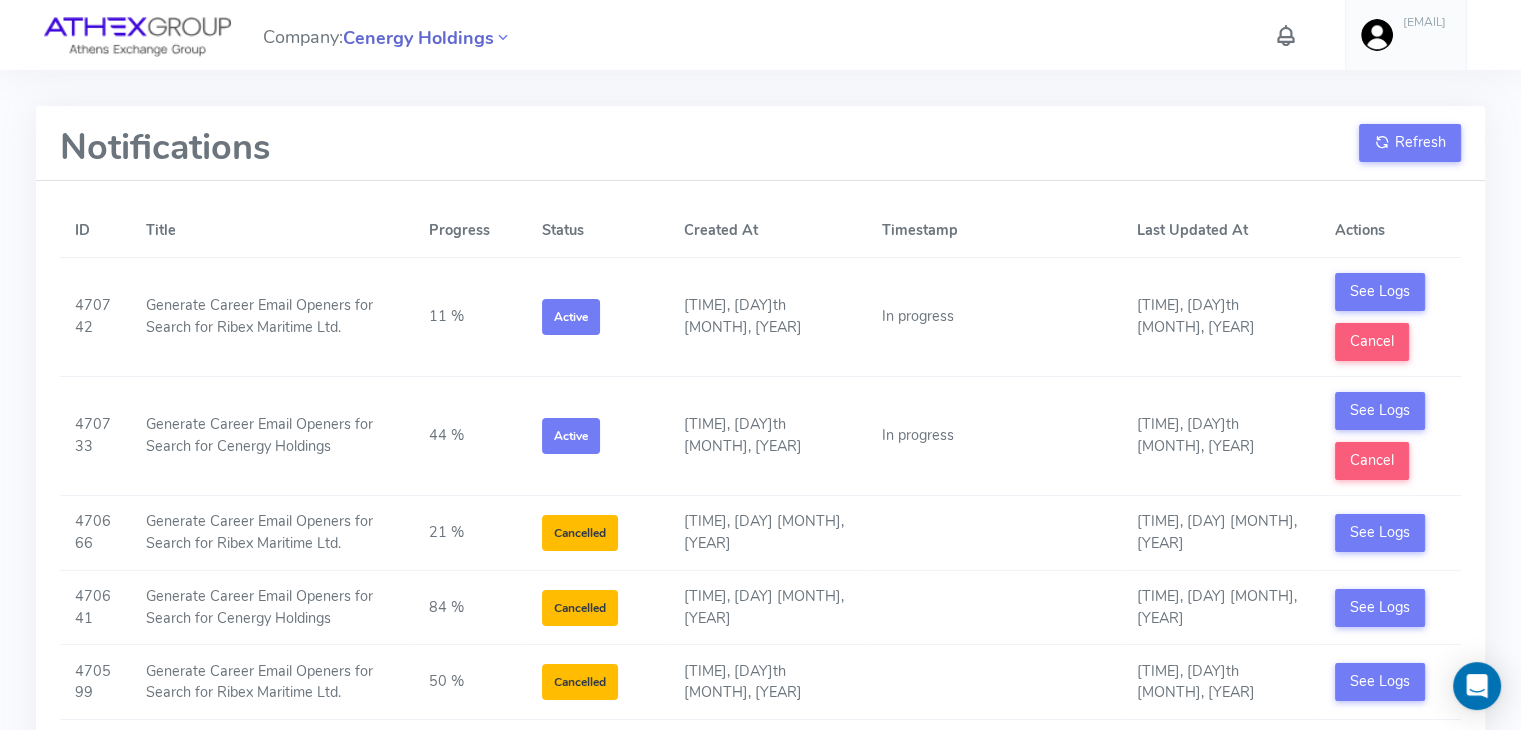 click on "Cenergy Holdings" at bounding box center (418, 38) 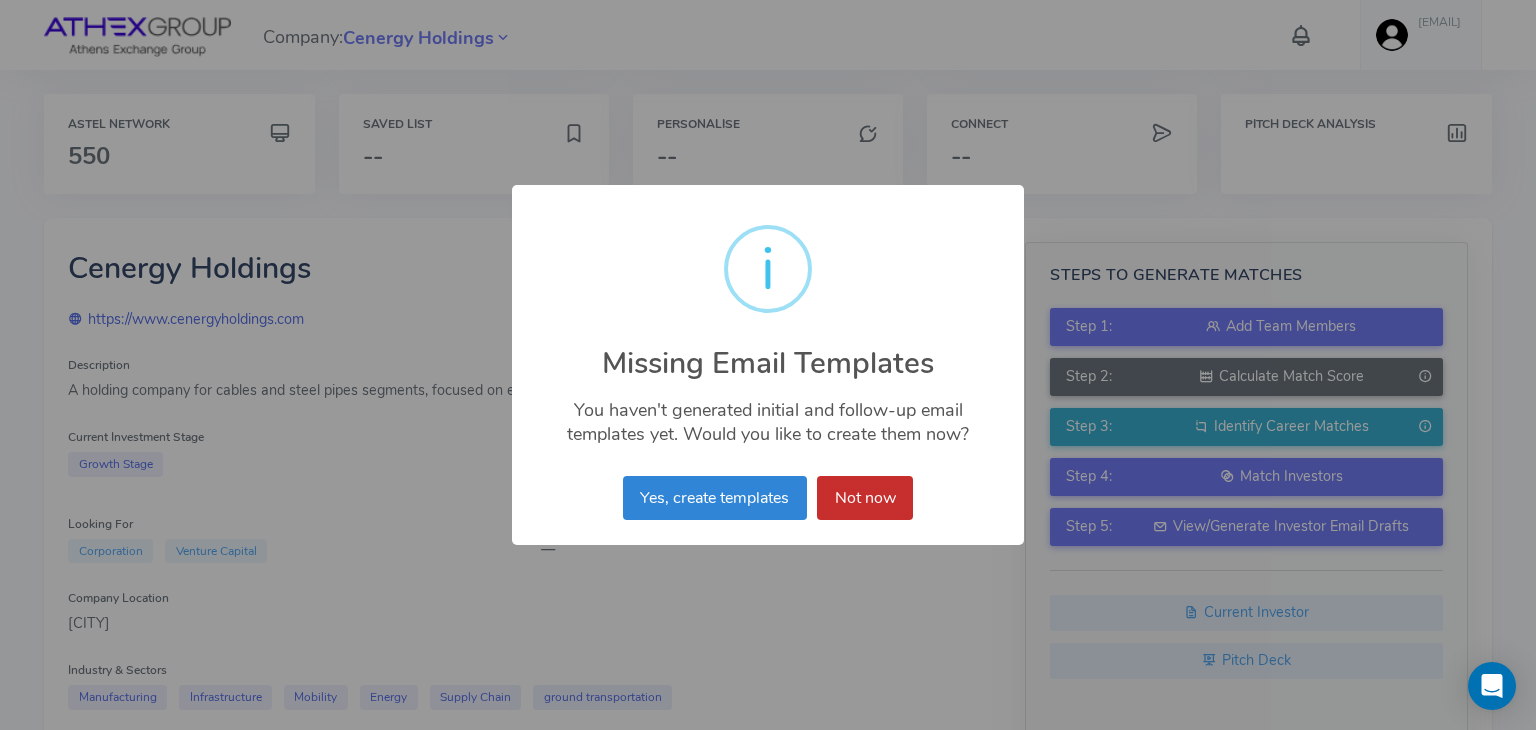 click on "Not now" at bounding box center [865, 498] 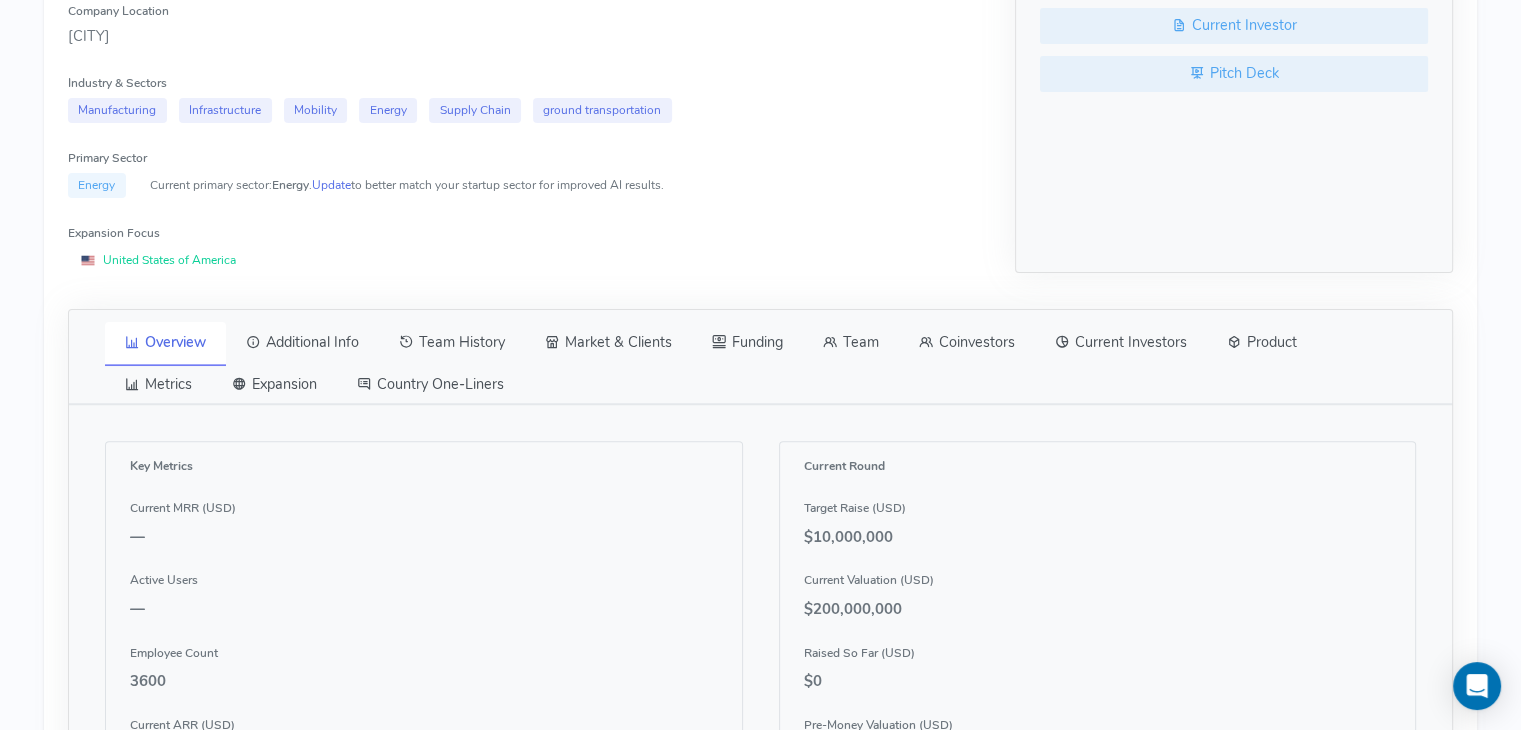 scroll, scrollTop: 750, scrollLeft: 0, axis: vertical 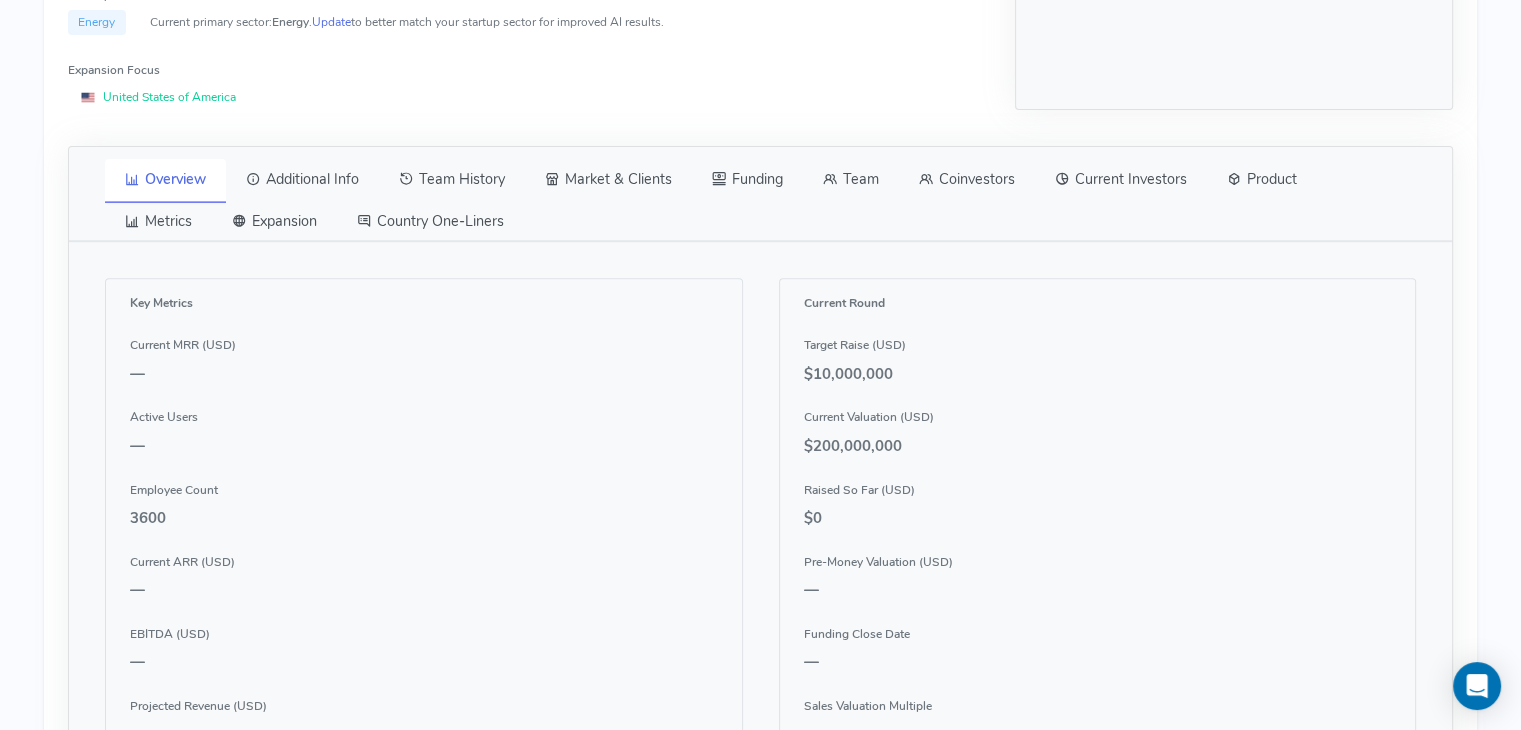 click on "Team" at bounding box center (851, 180) 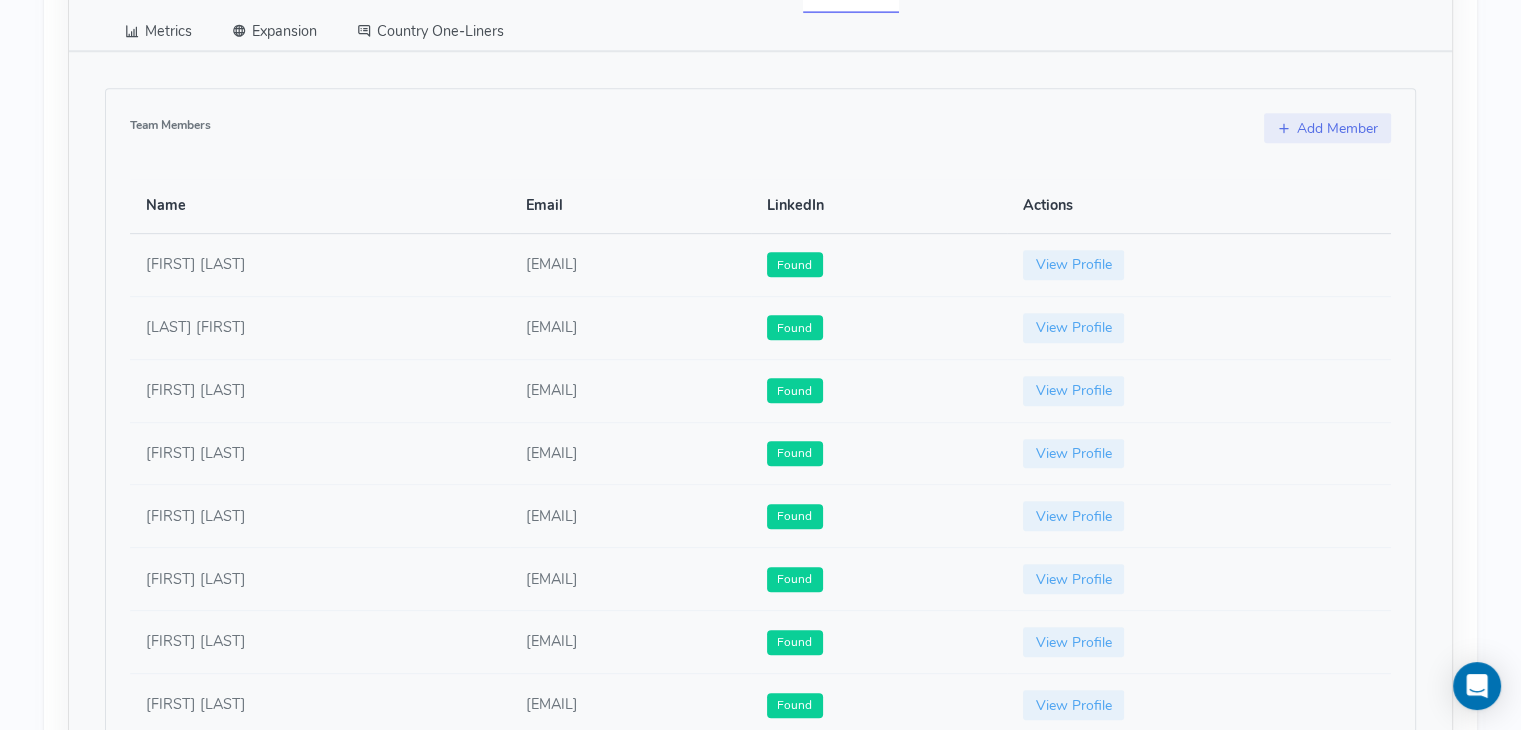 scroll, scrollTop: 939, scrollLeft: 0, axis: vertical 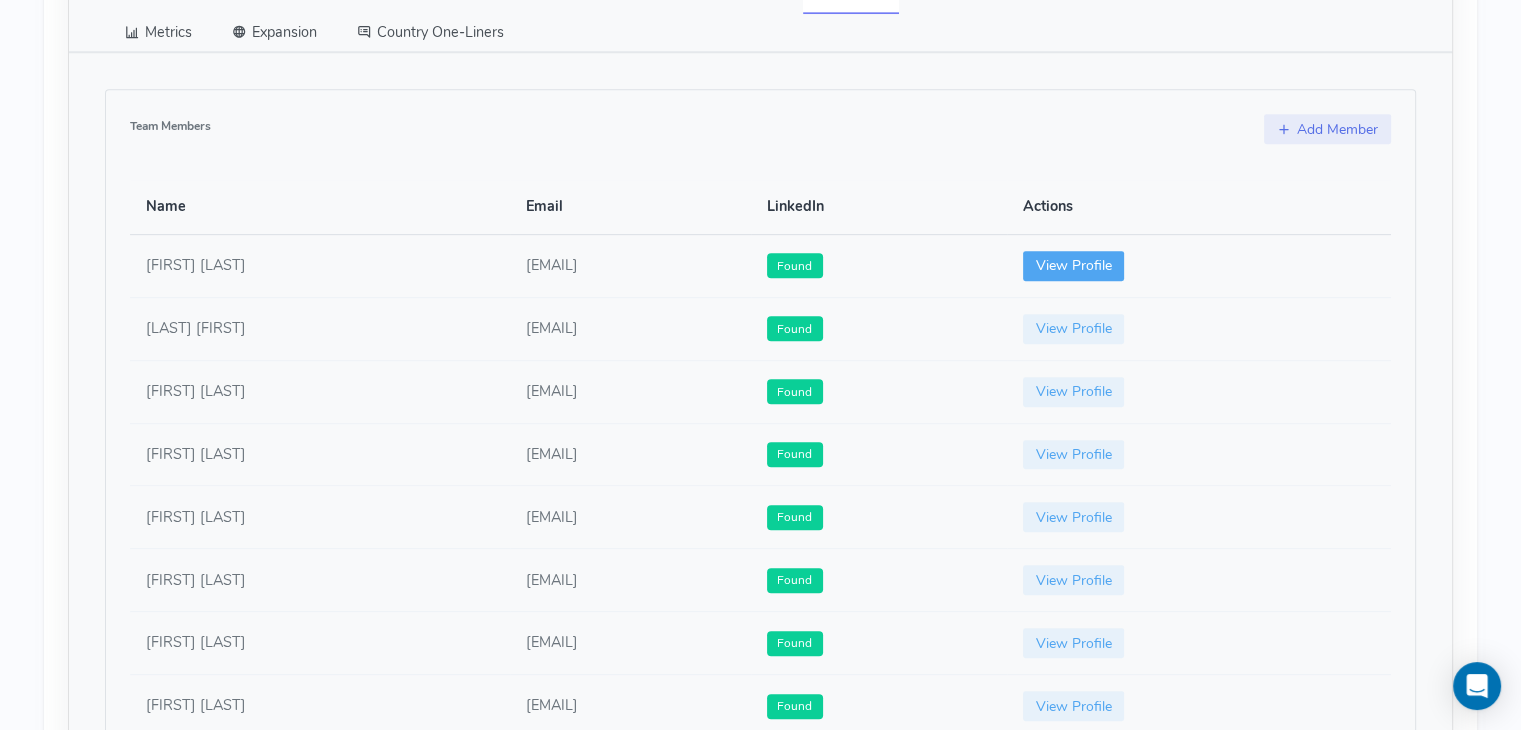 click on "View Profile" at bounding box center (1074, 266) 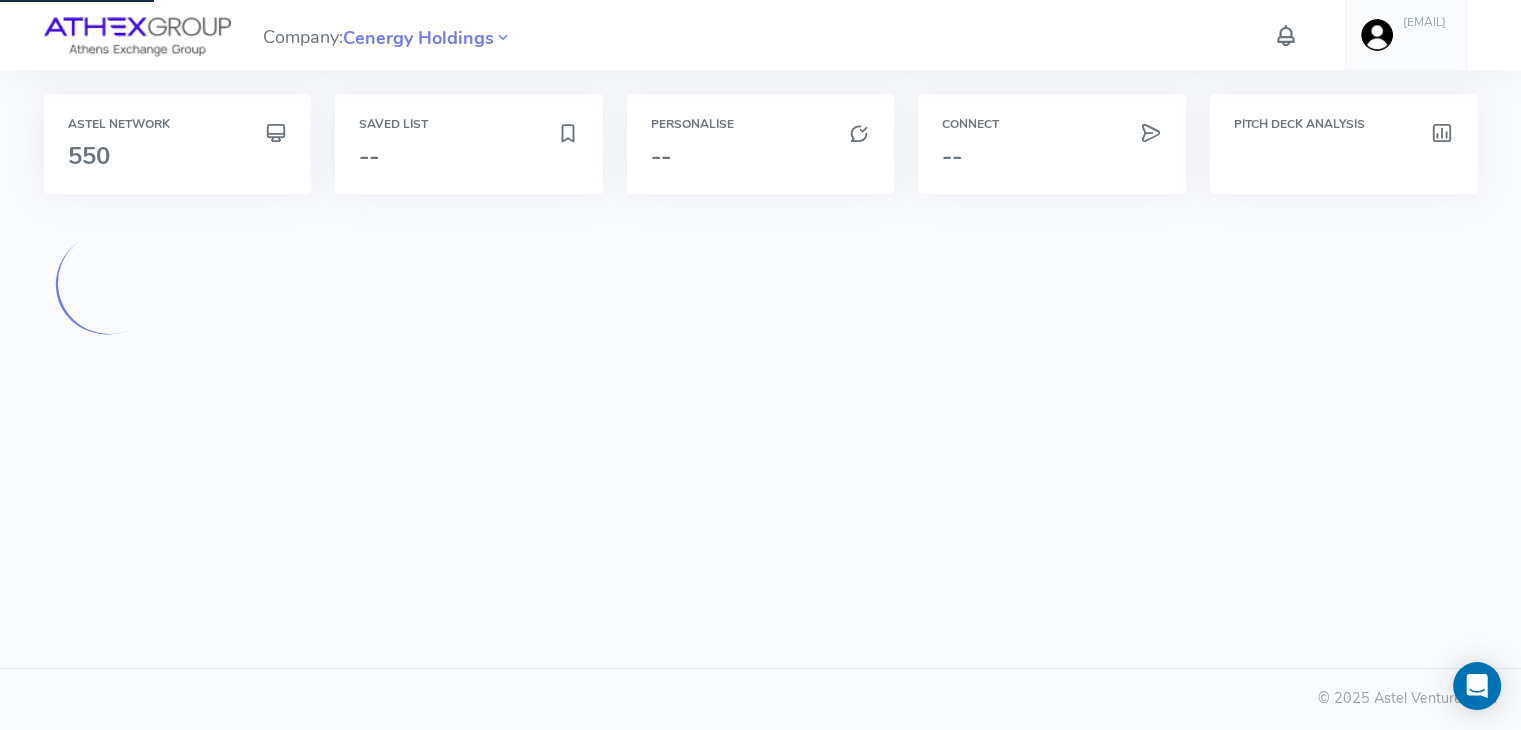 scroll, scrollTop: 0, scrollLeft: 0, axis: both 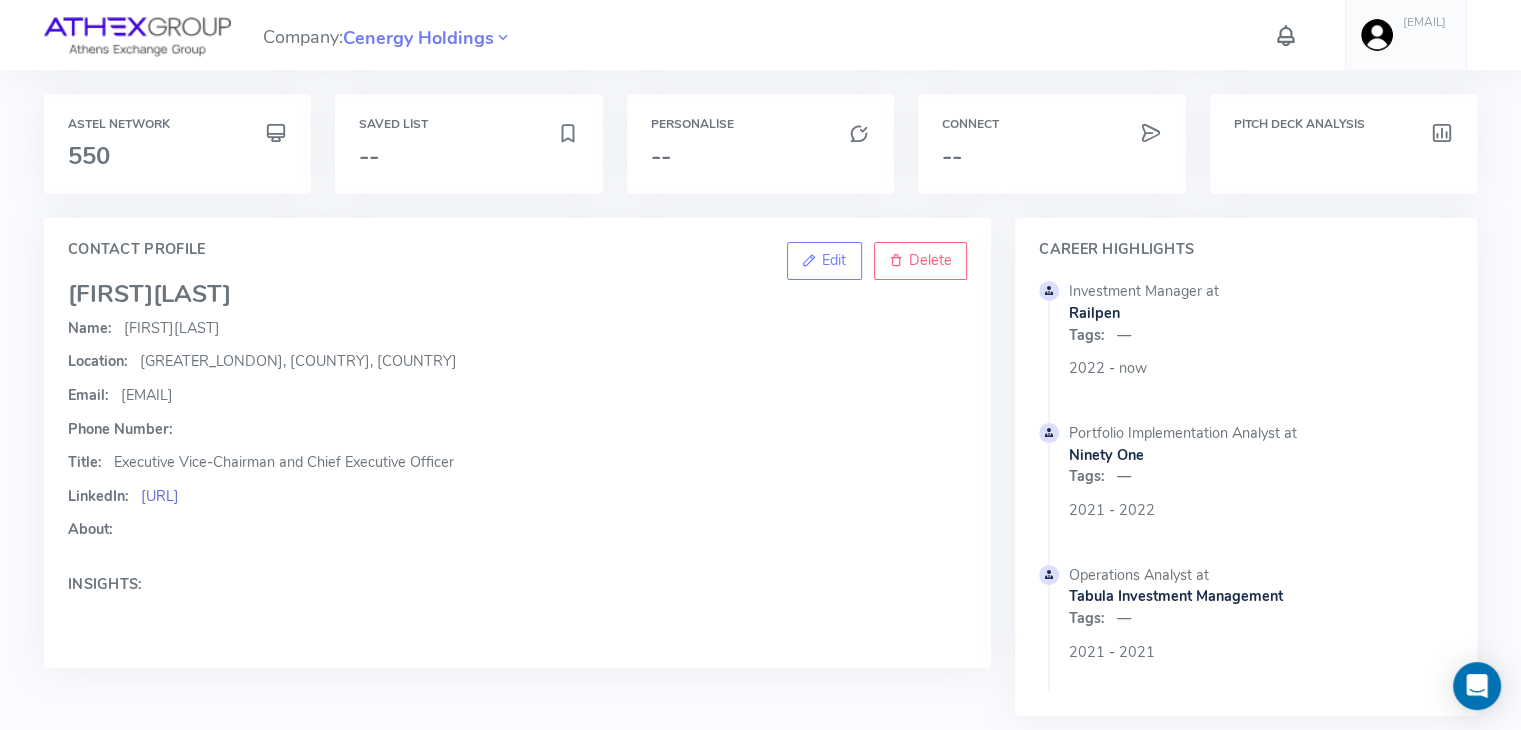 click on "[URL]" 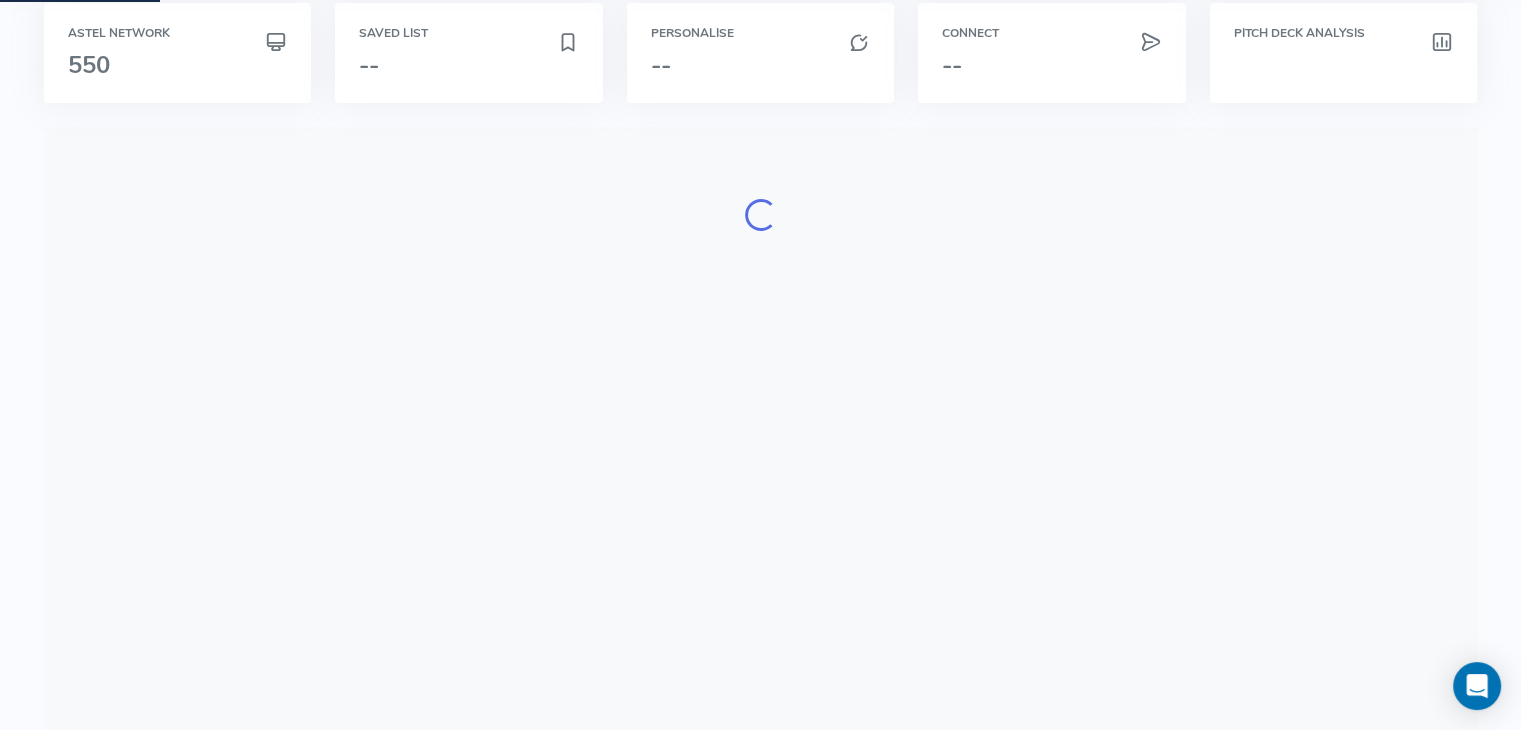 scroll, scrollTop: 0, scrollLeft: 0, axis: both 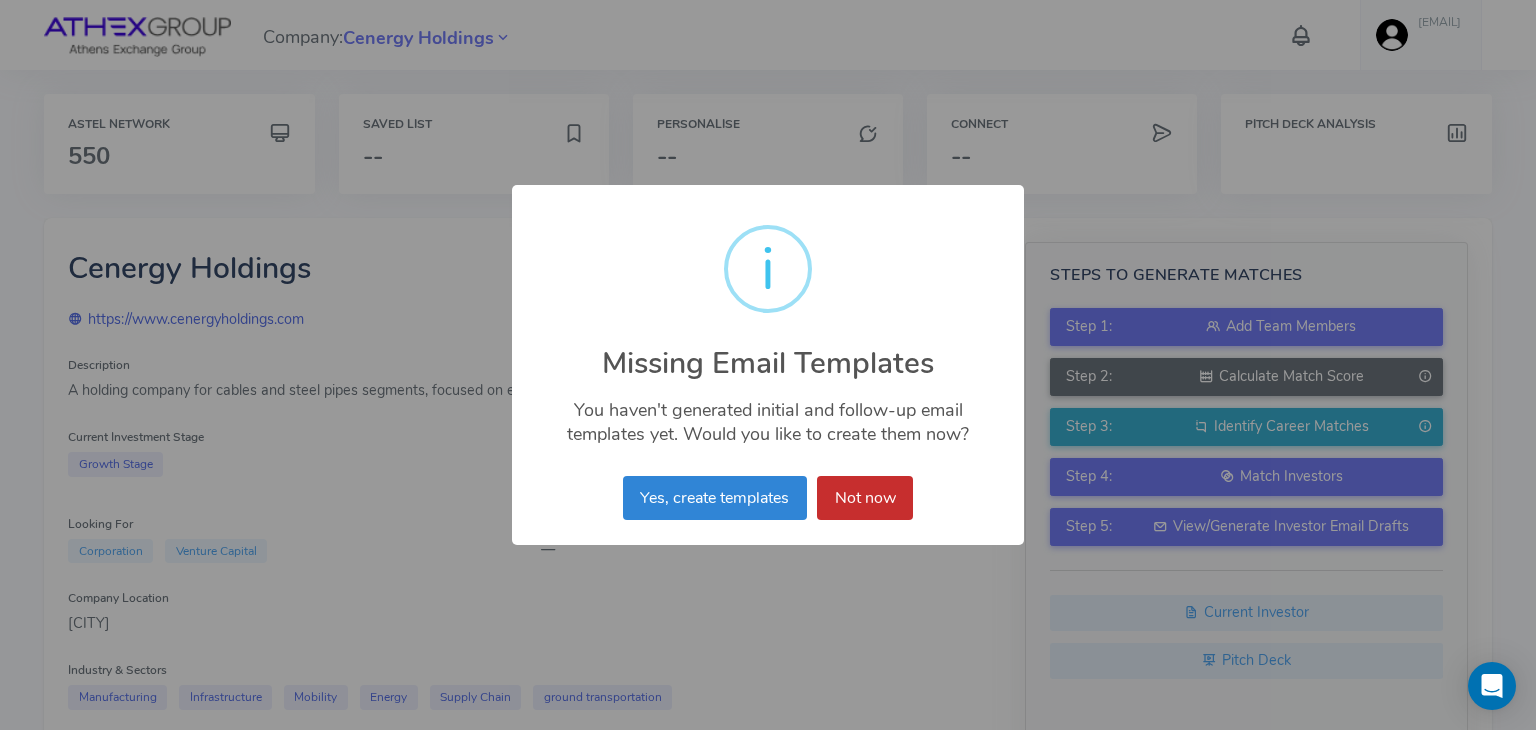 click on "Not now" at bounding box center (865, 498) 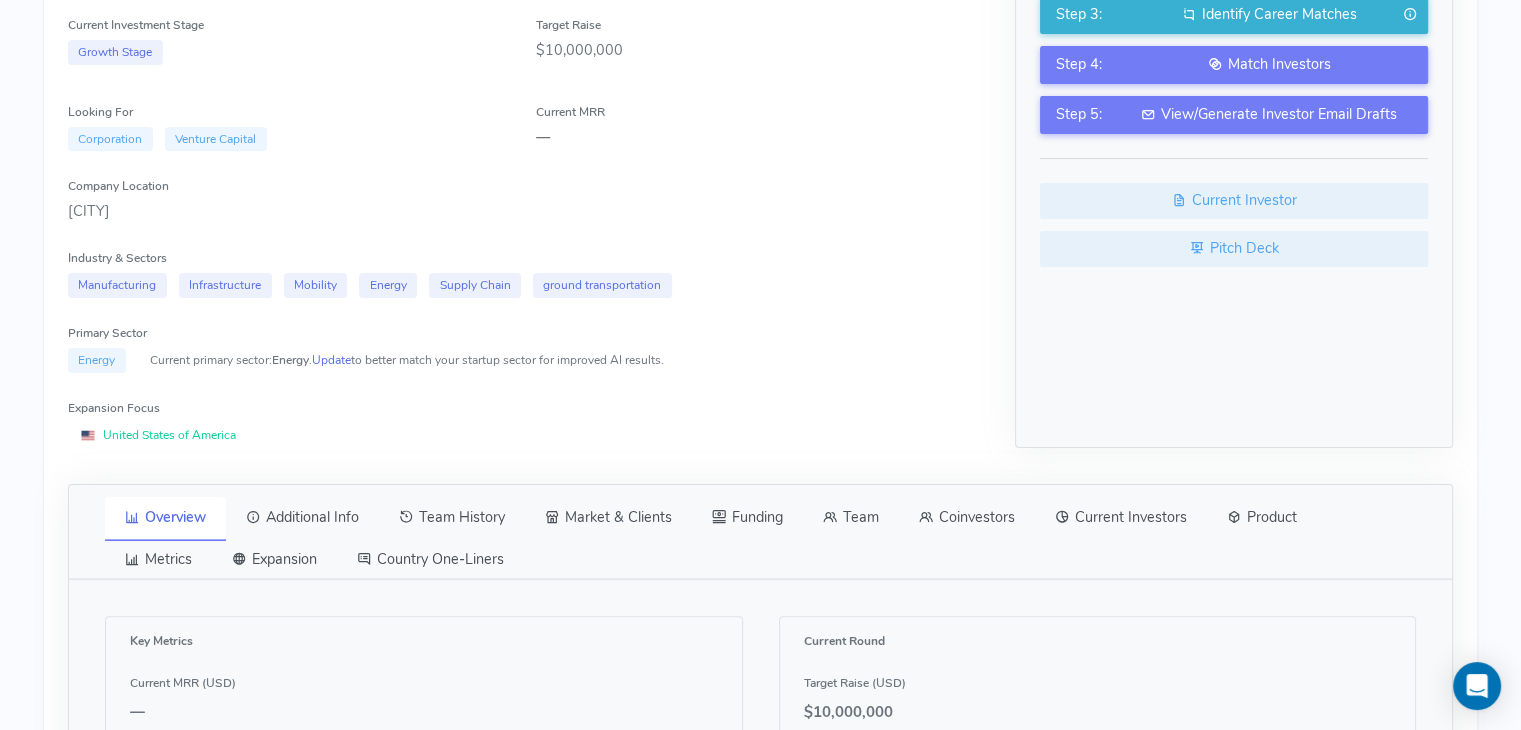 scroll, scrollTop: 419, scrollLeft: 0, axis: vertical 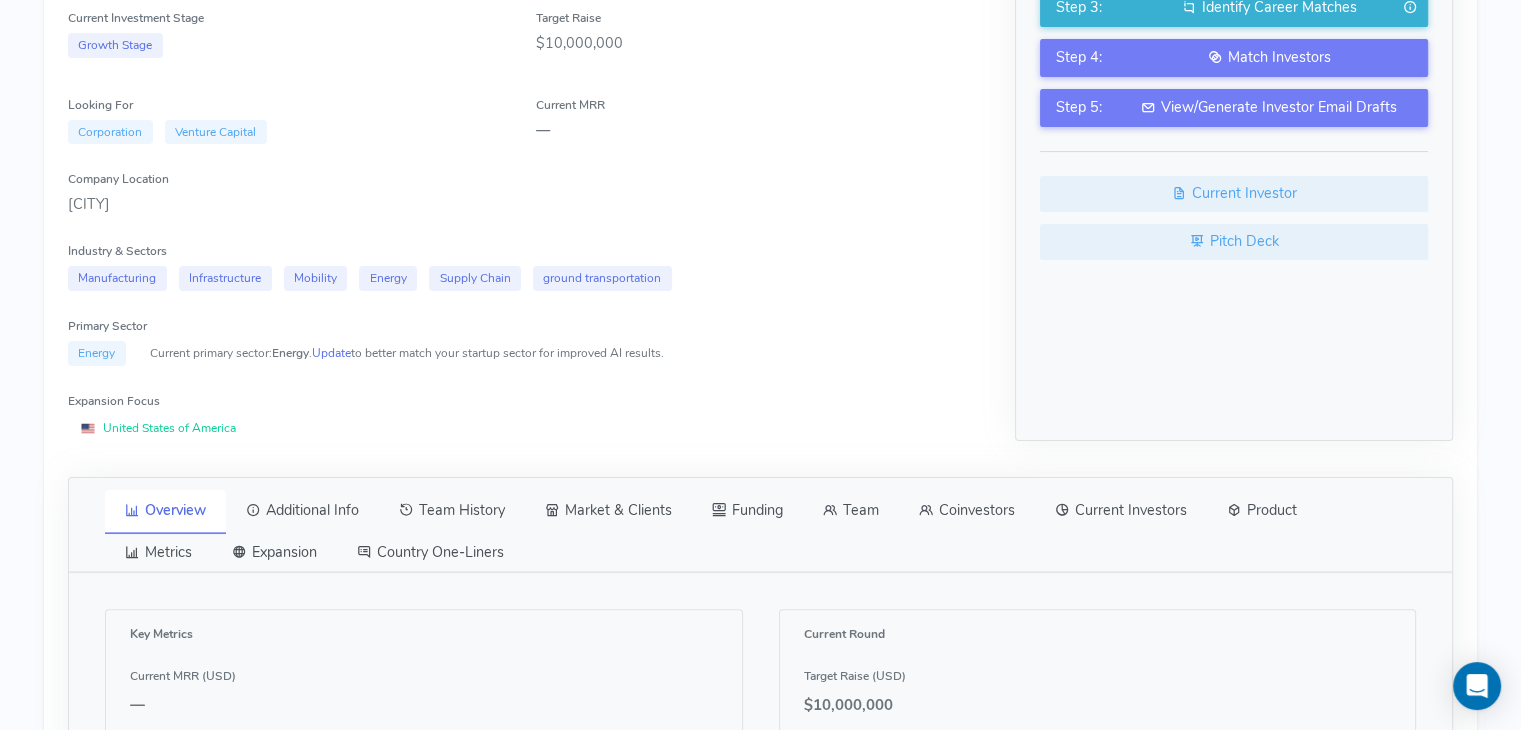 click on "Team" at bounding box center [851, 511] 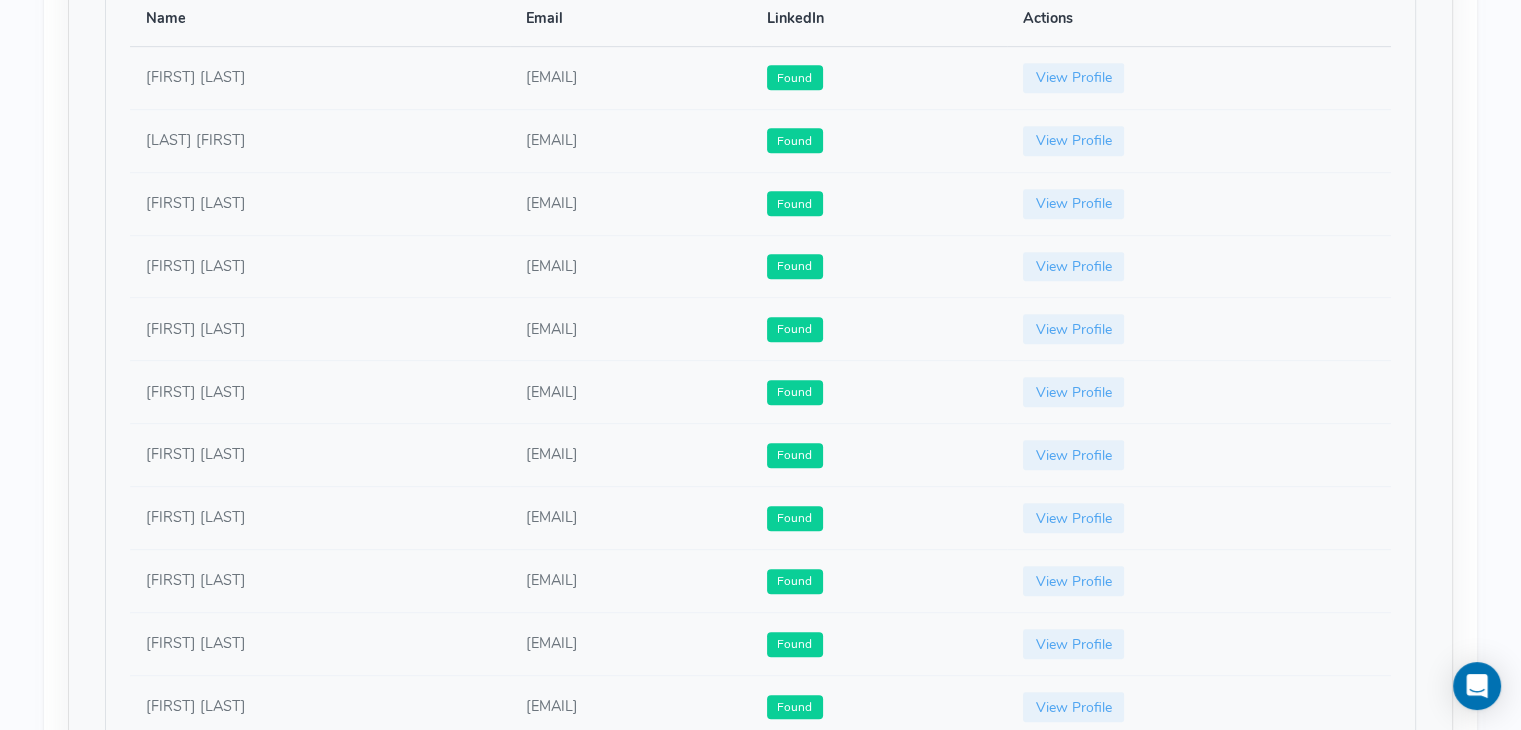 scroll, scrollTop: 1126, scrollLeft: 0, axis: vertical 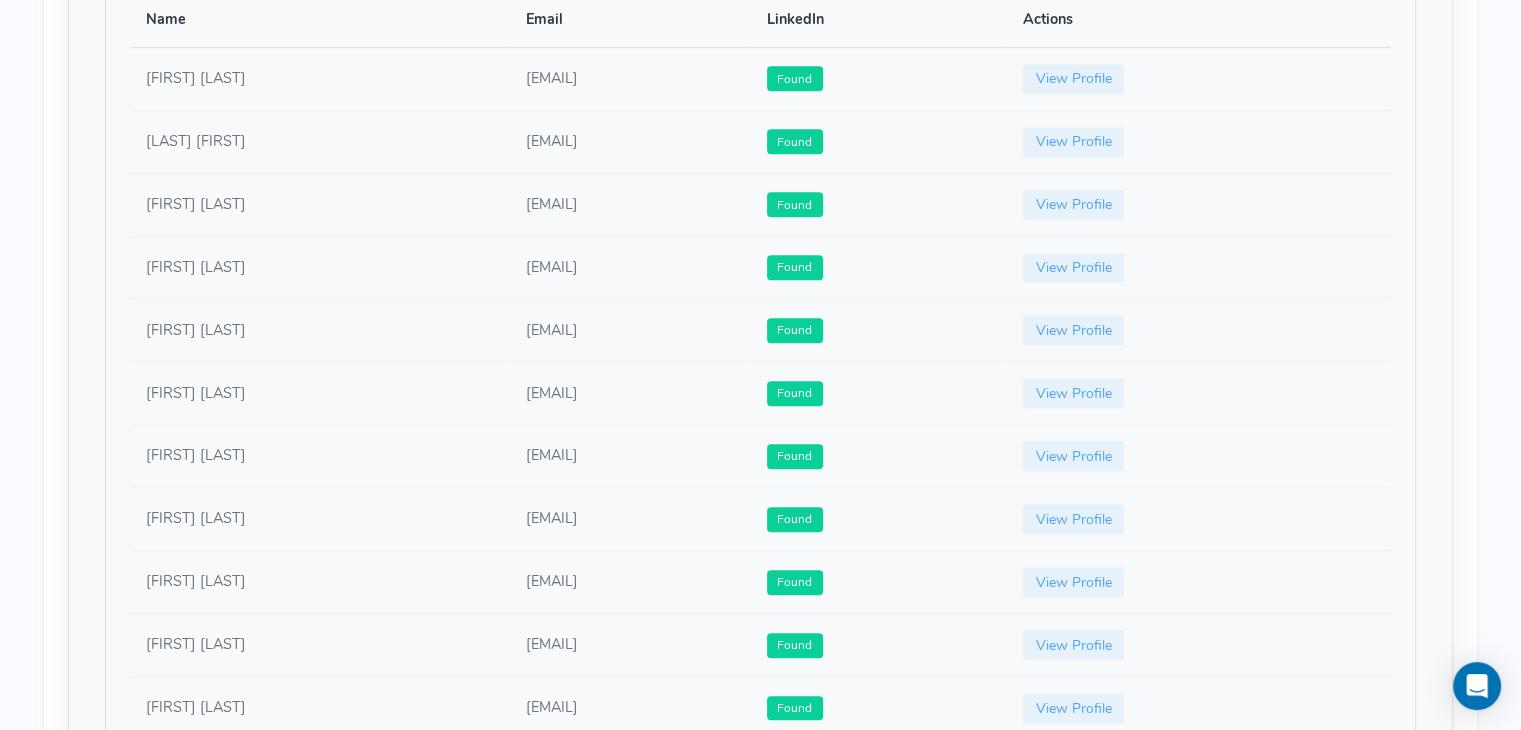 click on "Cenergy Holdings Edit  Actions  Manage Ringfence  Career Matches  Warm Introductions  Coinvestor Matches  Generate Email Intro  Switch Company  https://www.cenergyholdings.com Description A holding company for cables and steel pipes segments, focused on energy transmission and distribution solutions Current Investment Stage Growth Stage Target Raise $10,000,000 Looking For Corporation Venture Capital Current MRR — Company Location [CITY], [COUNTRY] Industry & Sectors Manufacturing Infrastructure Mobility Energy Supply Chain ground transportation Primary Sector Energy  Current primary sector:  Energy .  Update  to better match your startup sector for improved AI results.  Expansion Focus  United States of America Steps to Generate Matches Step 1: Add Team Members  Step 2: Calculate Match Score  Step 3: Identify Career Matches Step 4: Match Investors  Step 5: View/Generate Investor Email Drafts  Current Investor  Pitch Deck  Overview  Additional Info  Team History  Market & Clients  Funding  Team  Coinvestors  Name" at bounding box center (760, 241) 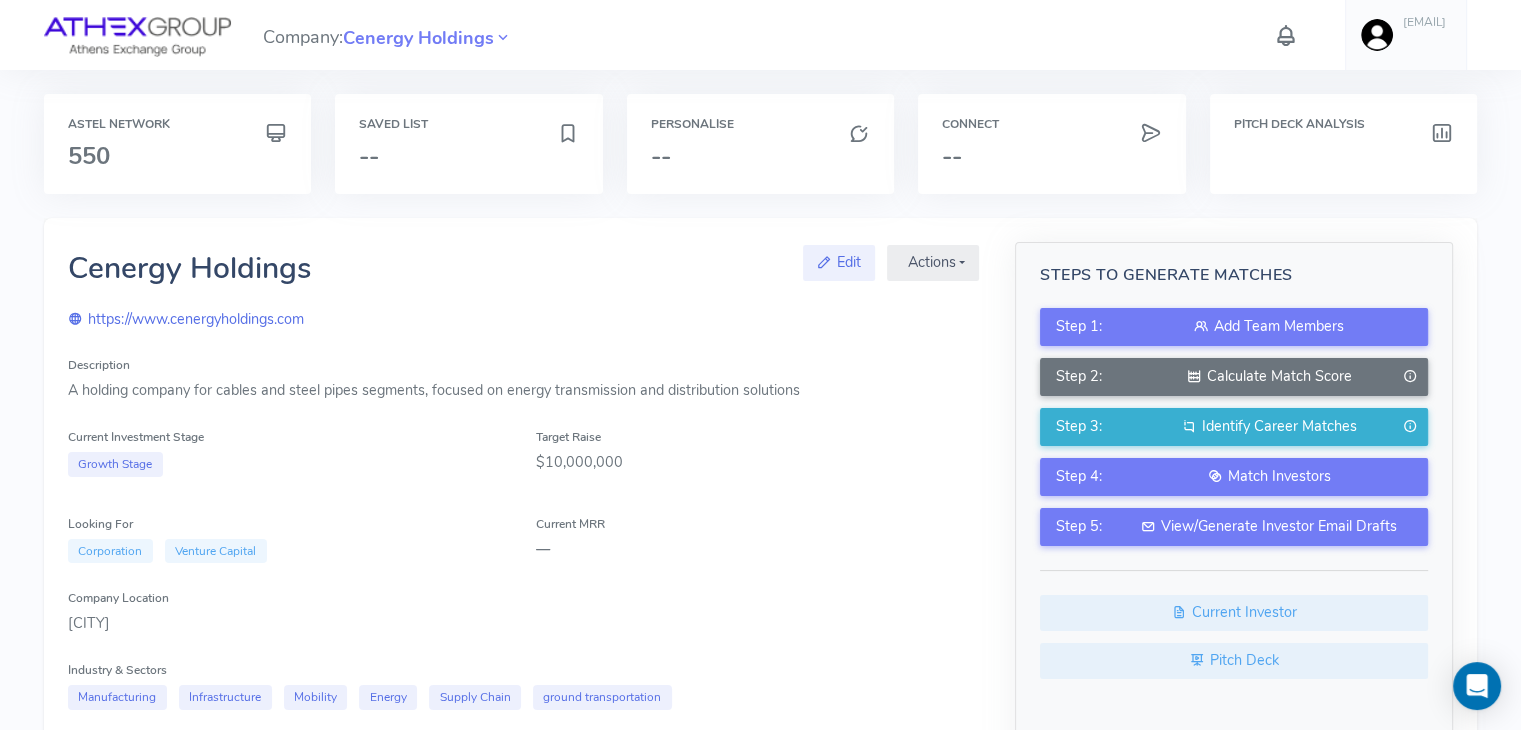 scroll, scrollTop: 4, scrollLeft: 0, axis: vertical 